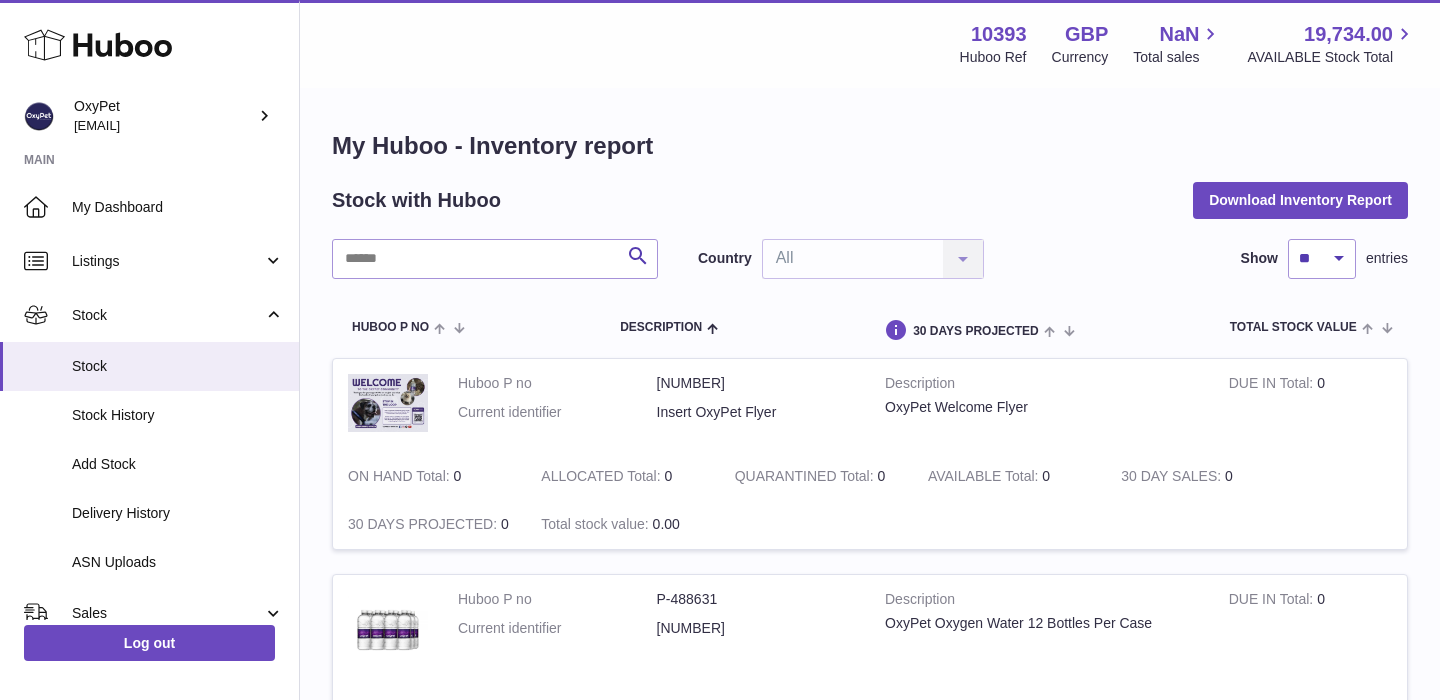 scroll, scrollTop: 0, scrollLeft: 0, axis: both 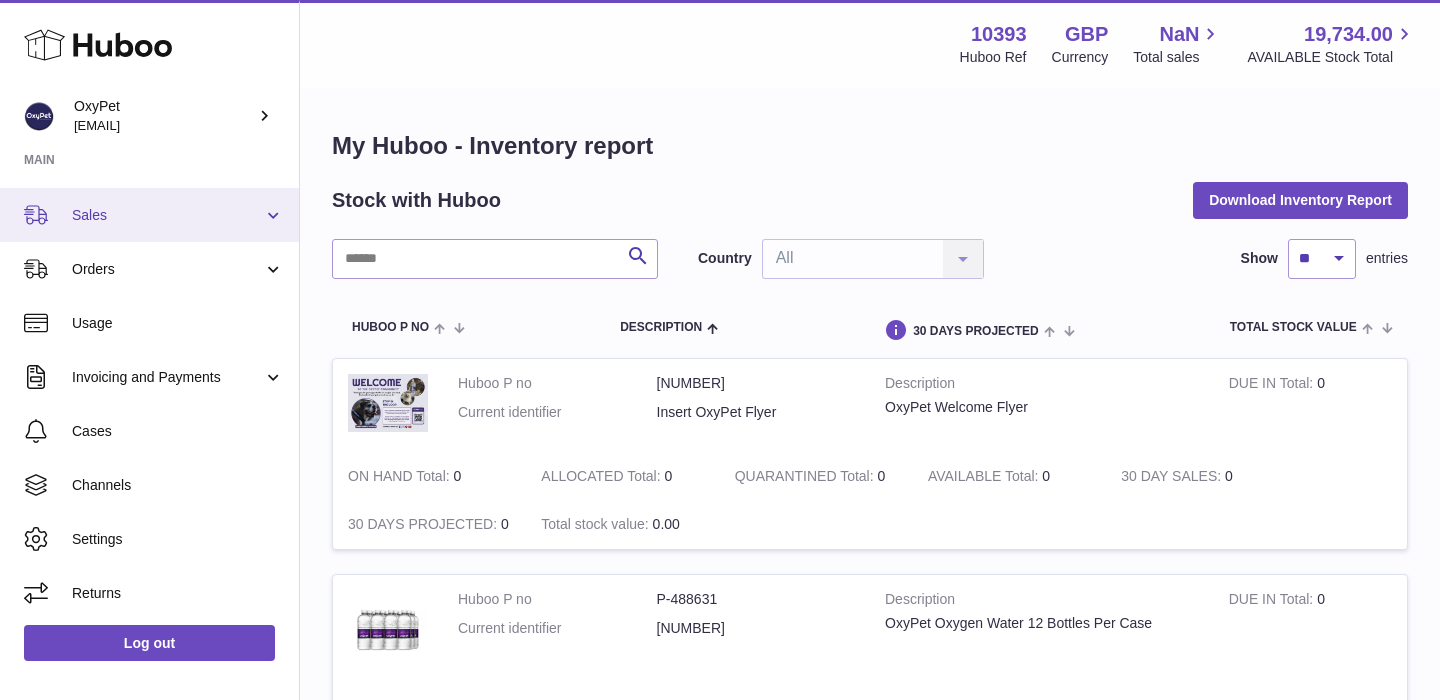 click on "Sales" at bounding box center (149, 215) 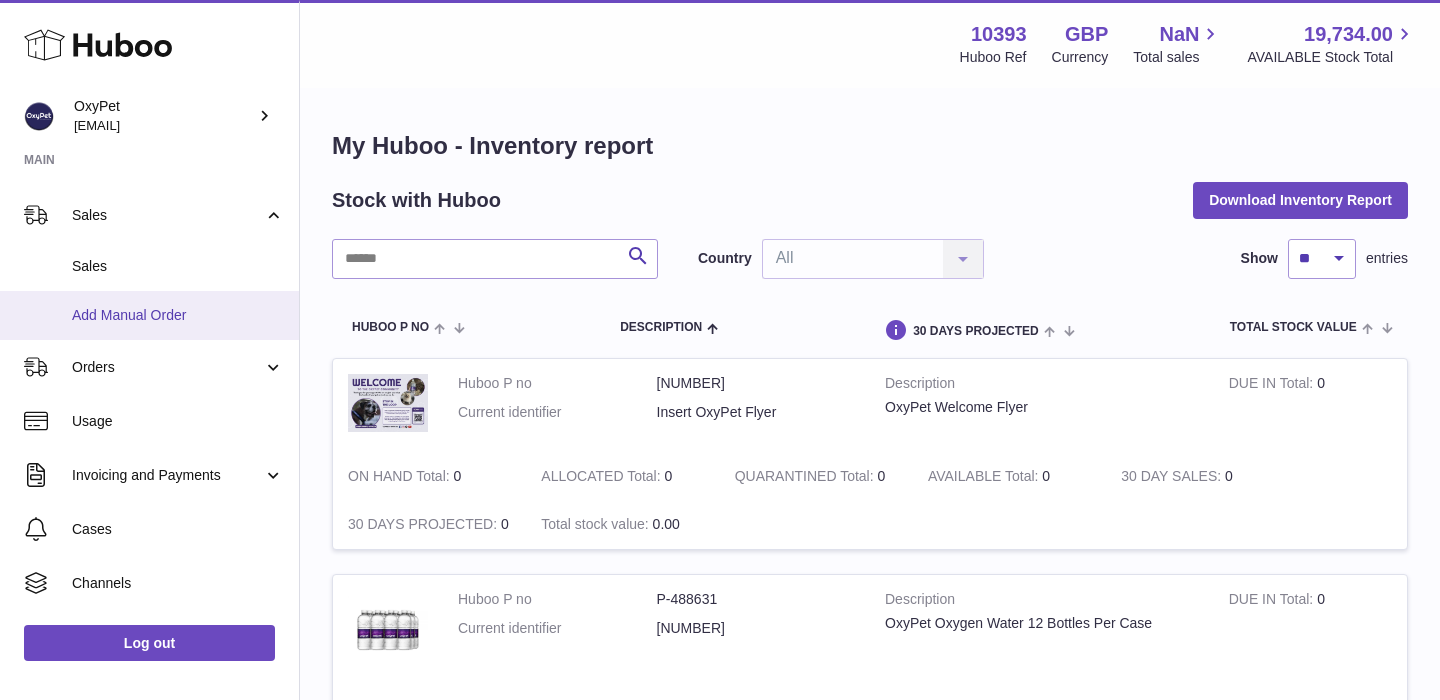 click on "Add Manual Order" at bounding box center [178, 315] 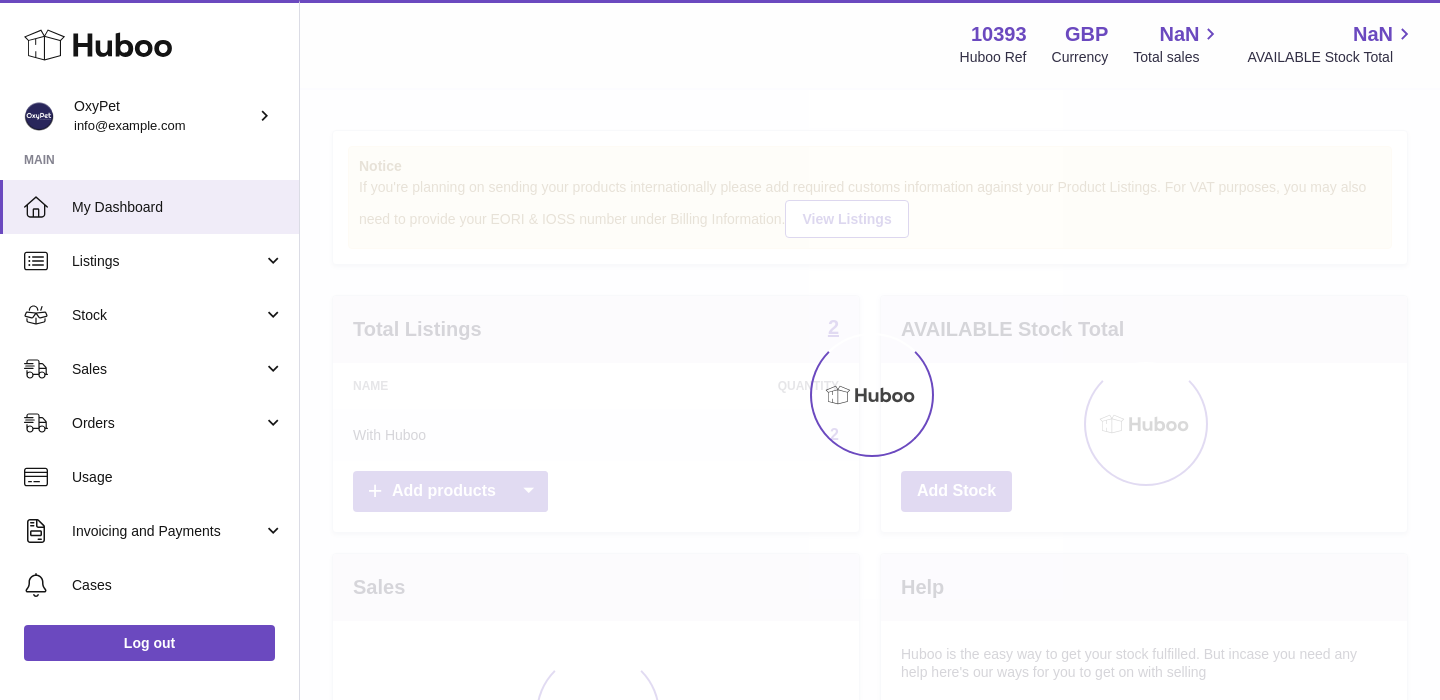 scroll, scrollTop: 0, scrollLeft: 0, axis: both 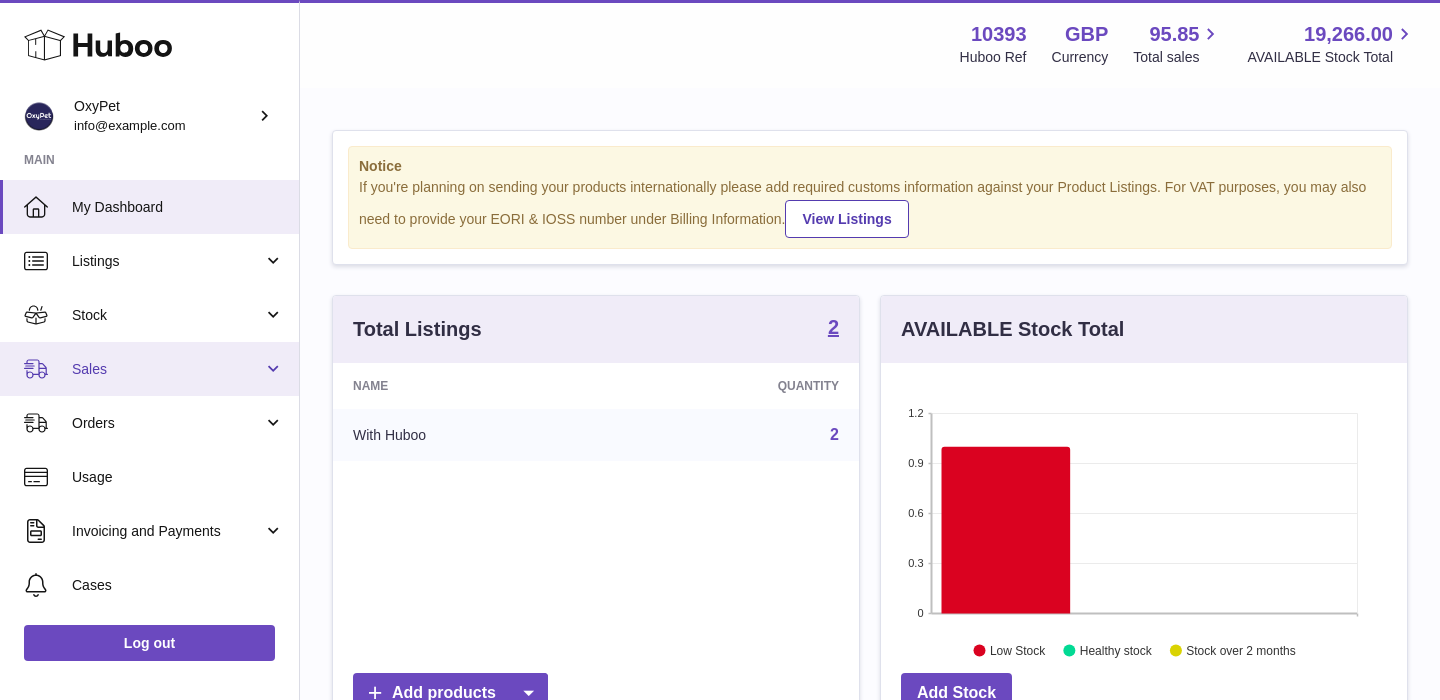 click on "Sales" at bounding box center [149, 369] 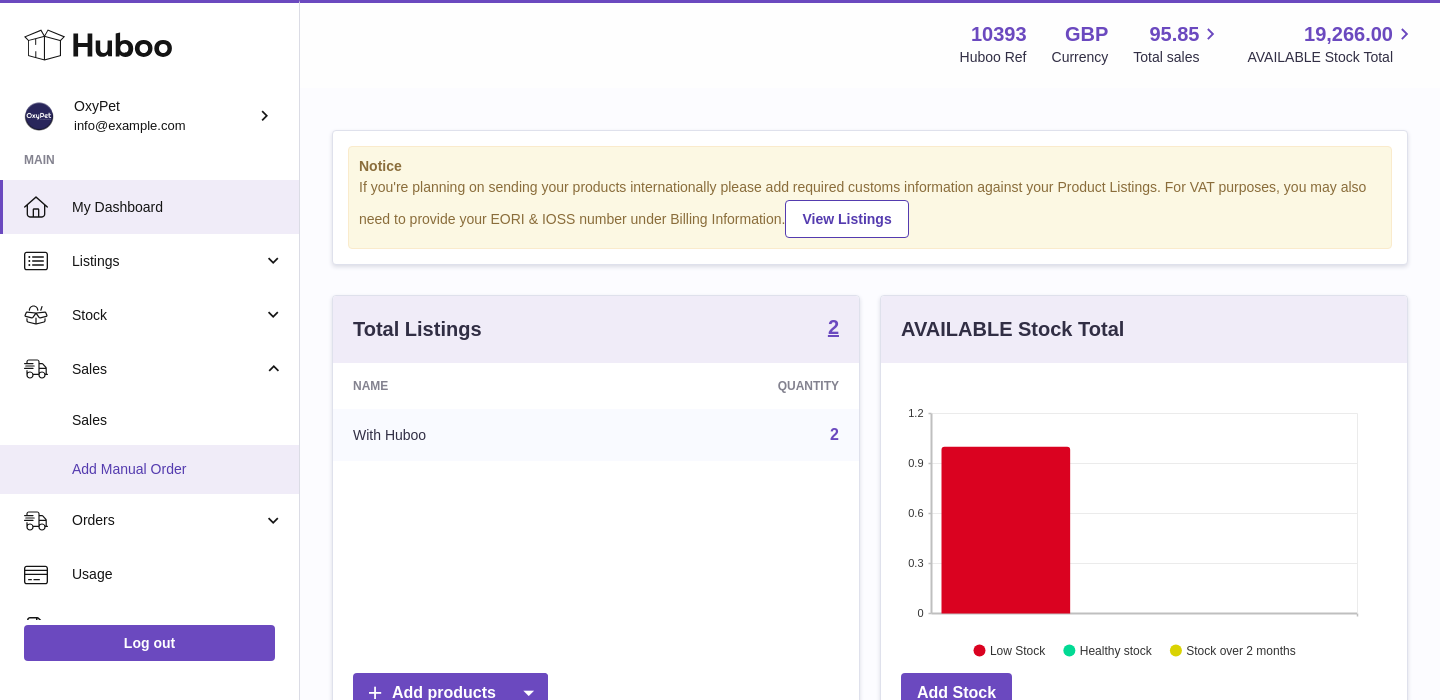 click on "Add Manual Order" at bounding box center (178, 469) 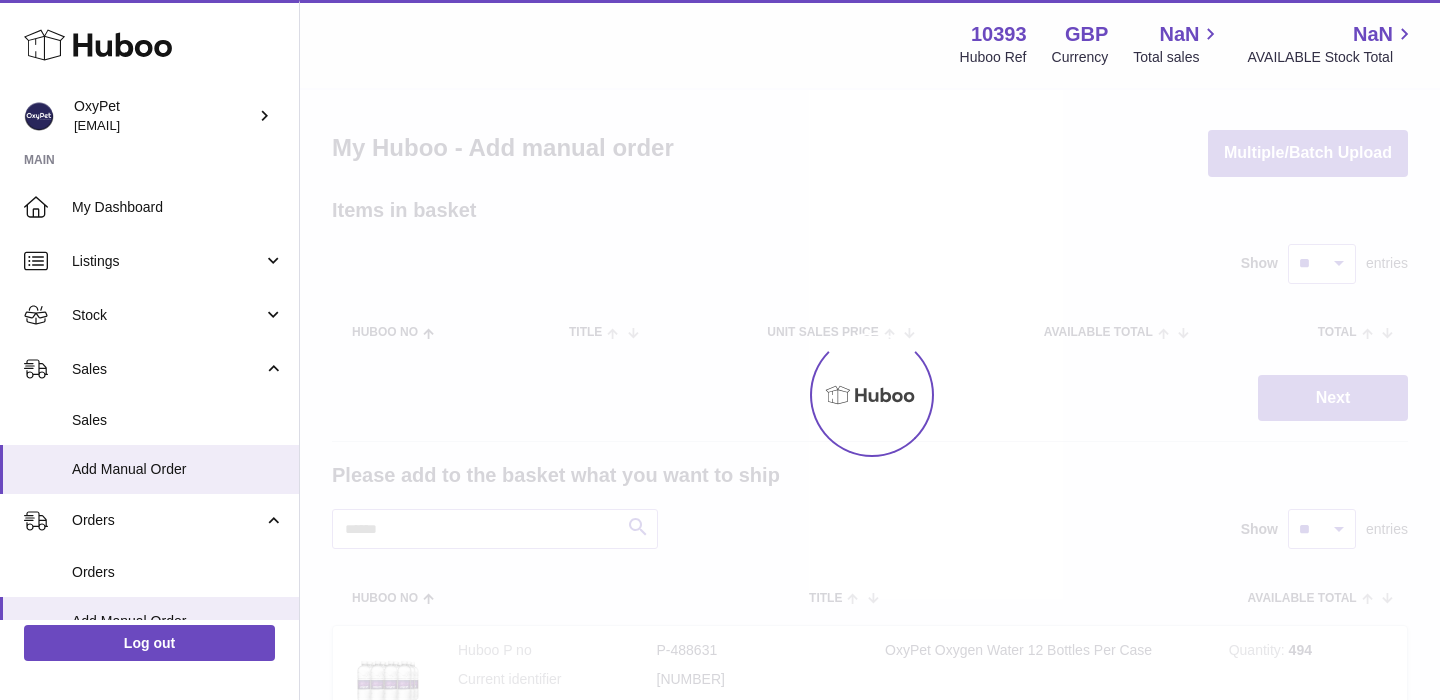 scroll, scrollTop: 0, scrollLeft: 0, axis: both 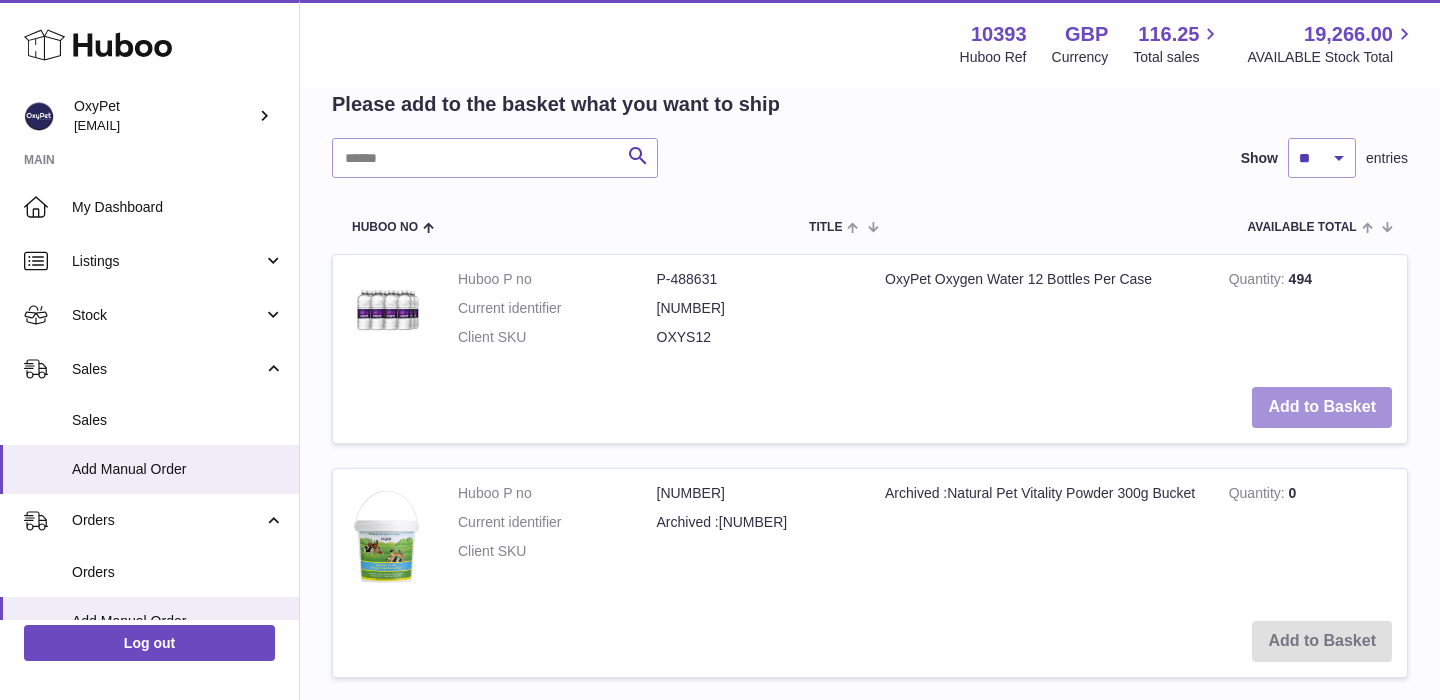 click on "Add to Basket" at bounding box center (1322, 407) 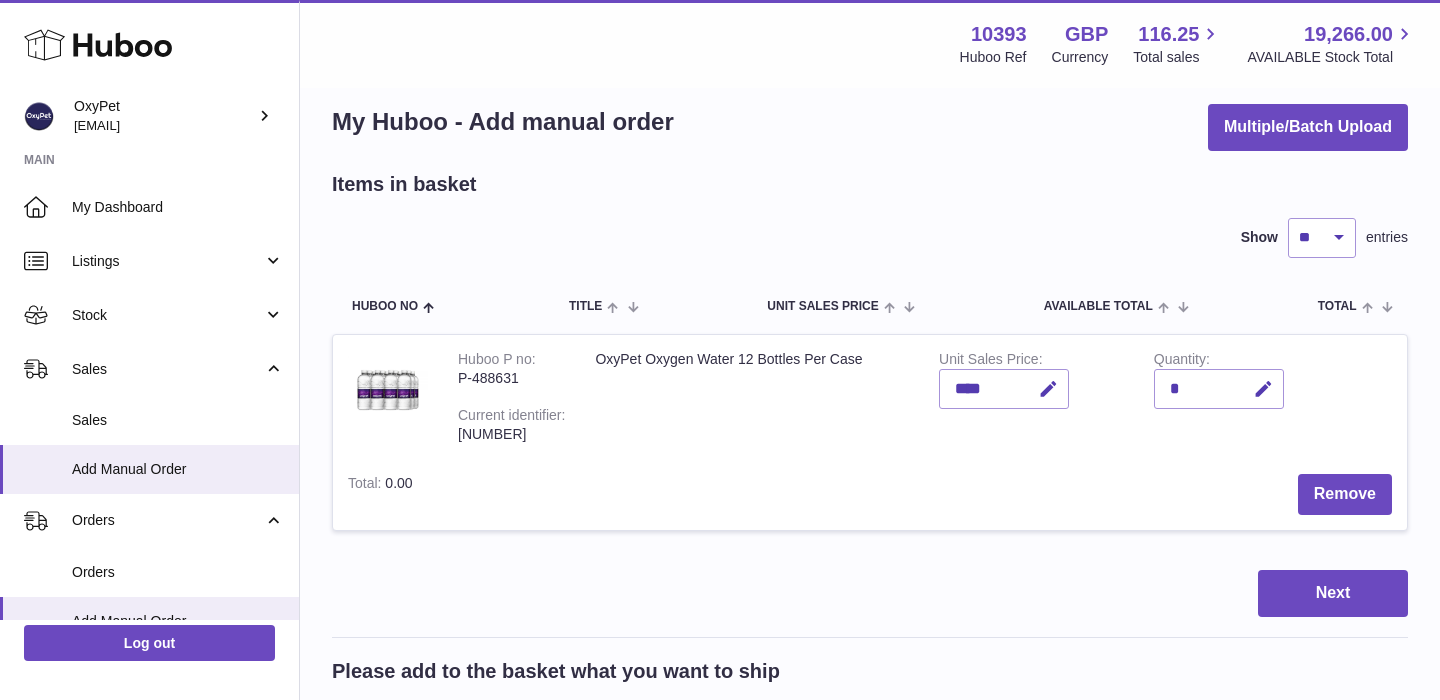 scroll, scrollTop: 0, scrollLeft: 0, axis: both 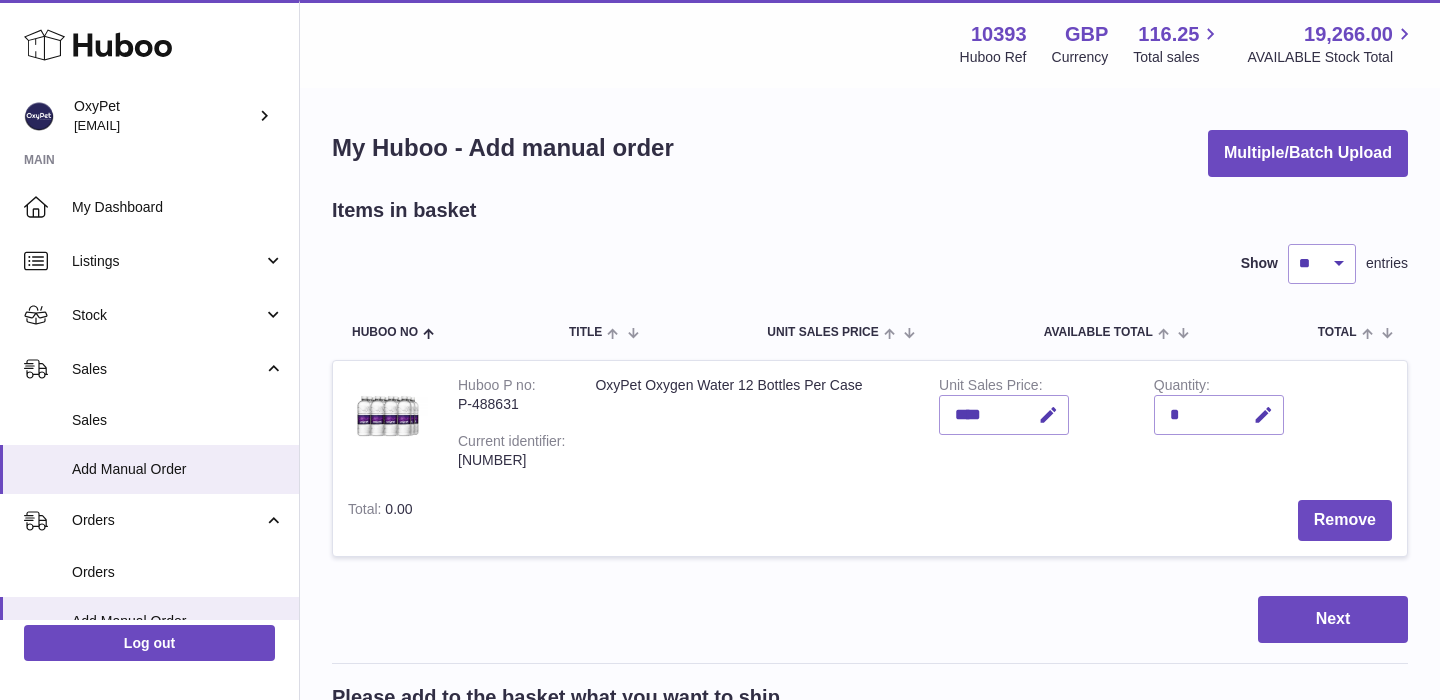 click on "****" at bounding box center [1004, 415] 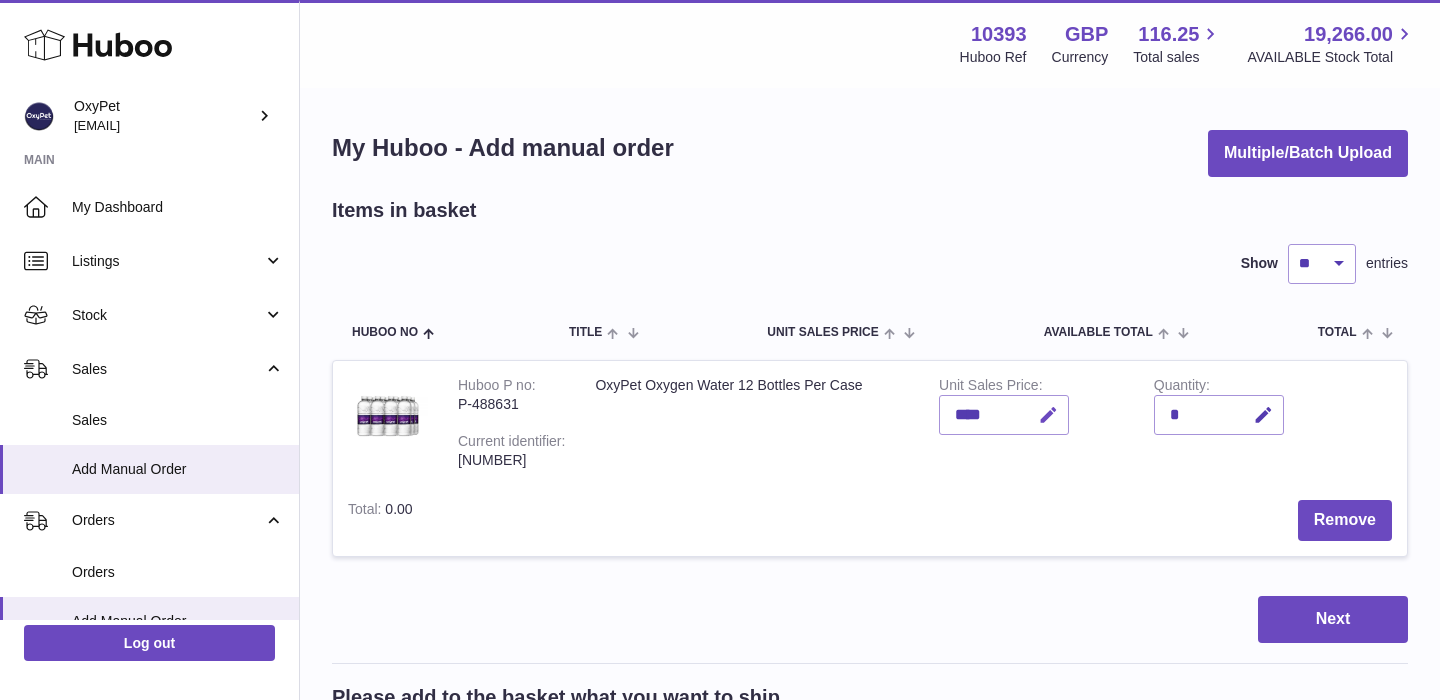 click at bounding box center [1048, 415] 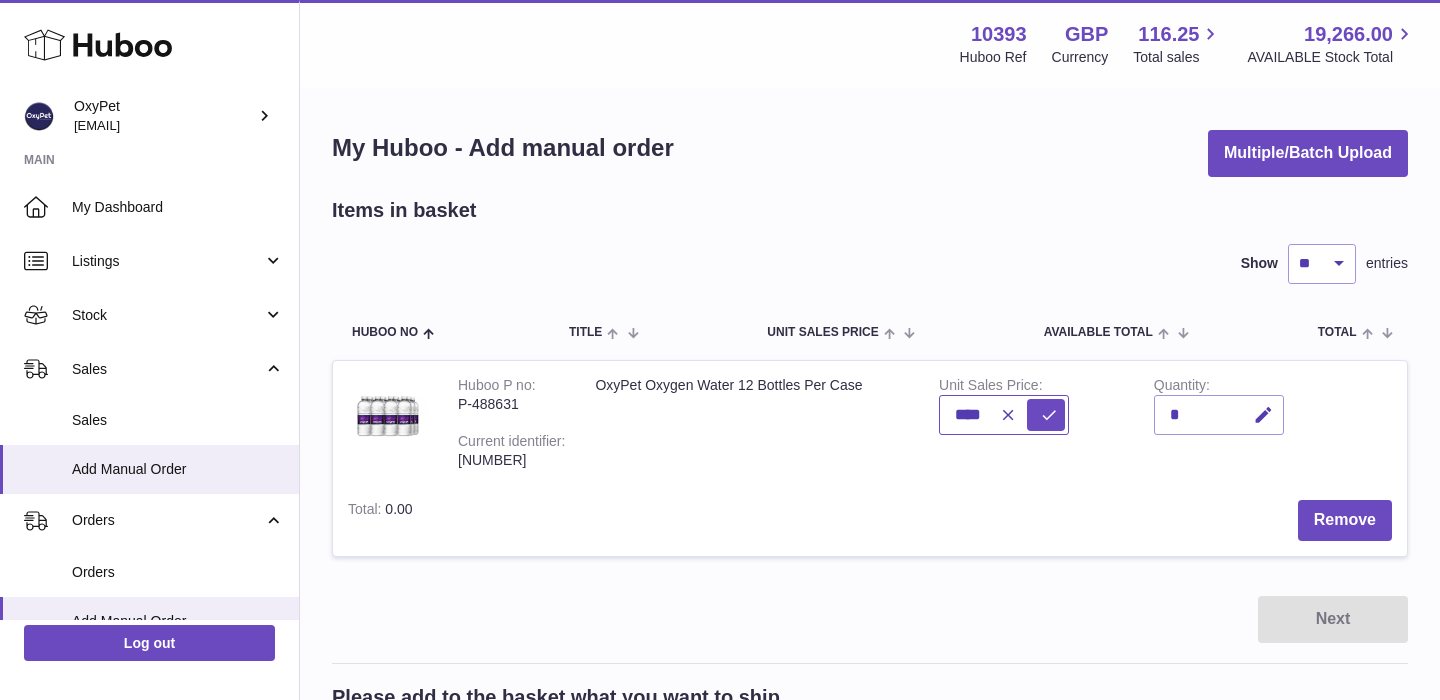 click on "****" at bounding box center [1004, 415] 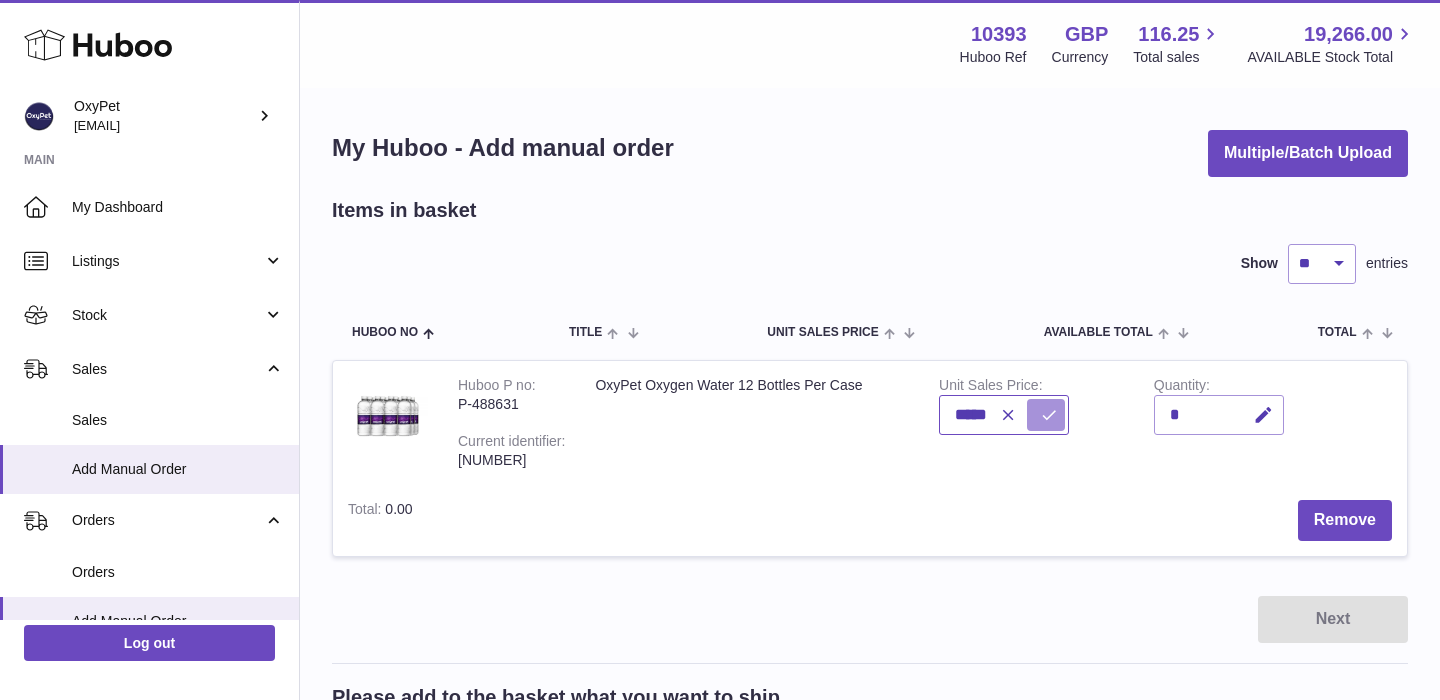 type on "*****" 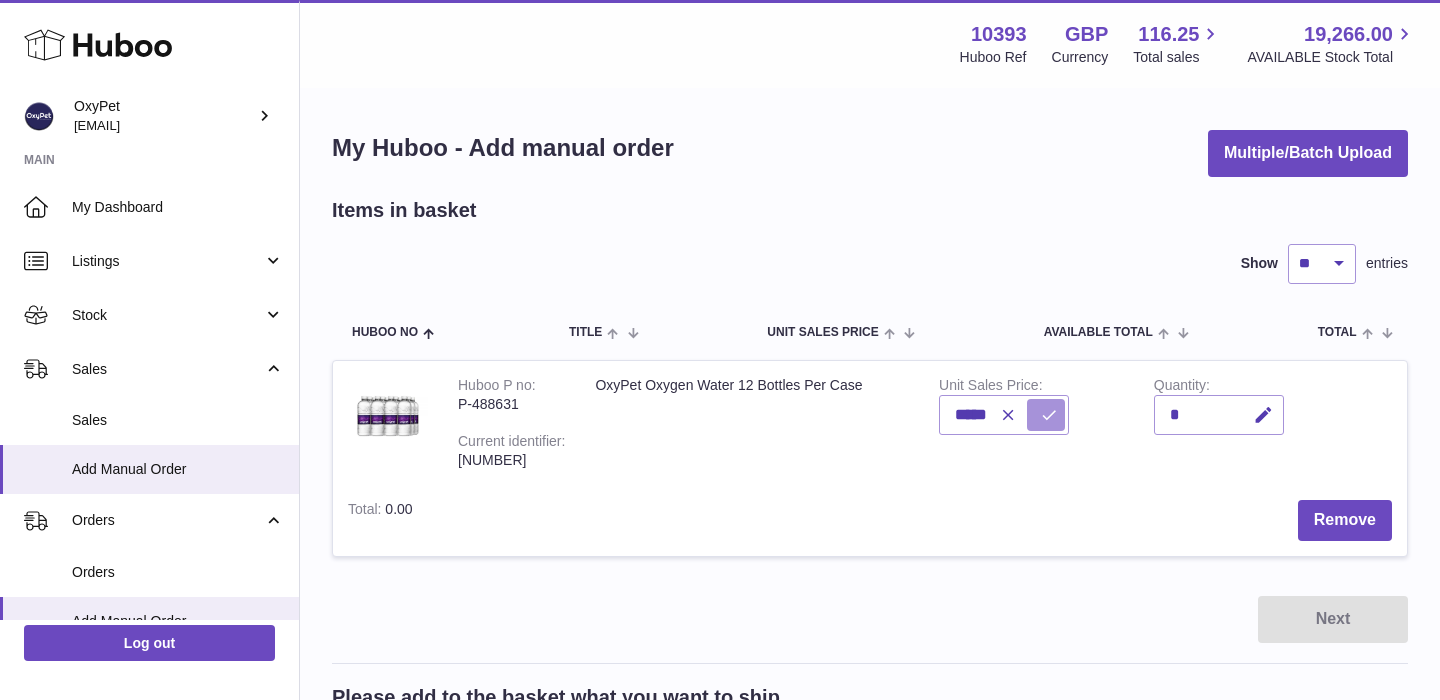 click at bounding box center [1049, 415] 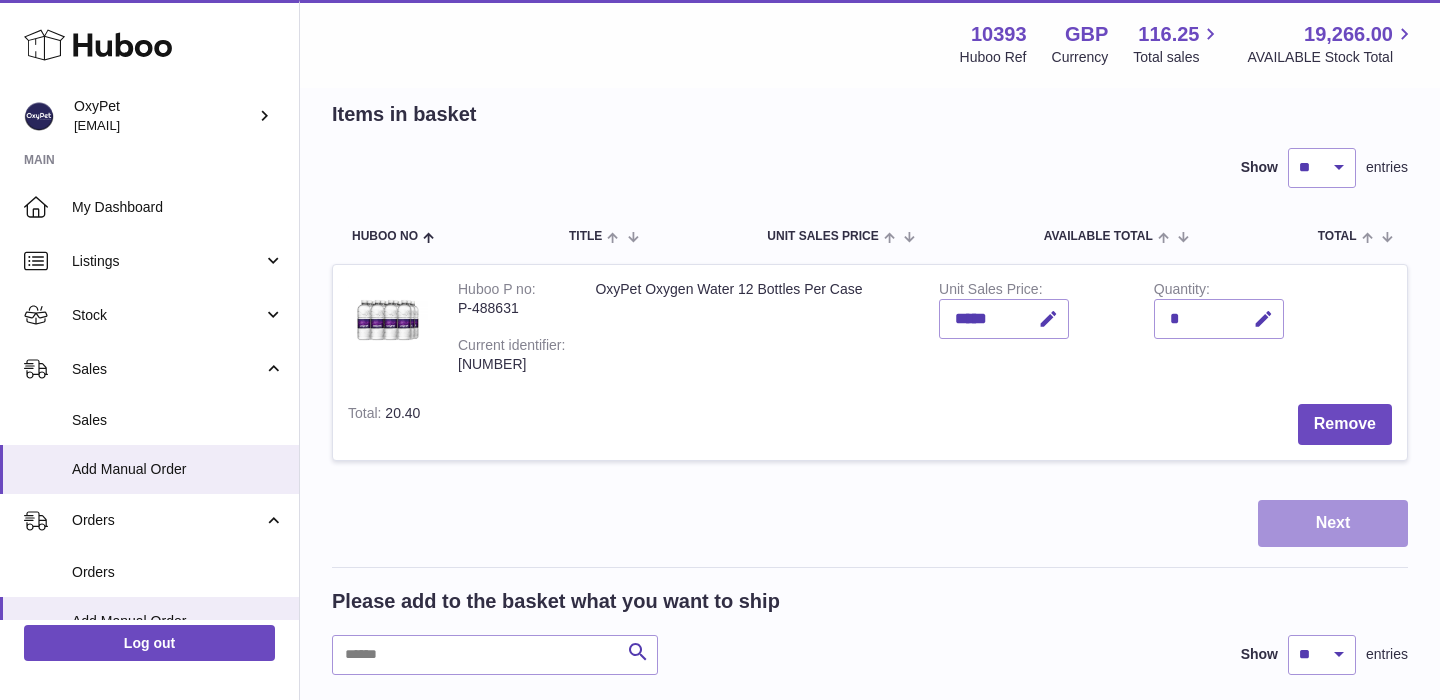 scroll, scrollTop: 116, scrollLeft: 0, axis: vertical 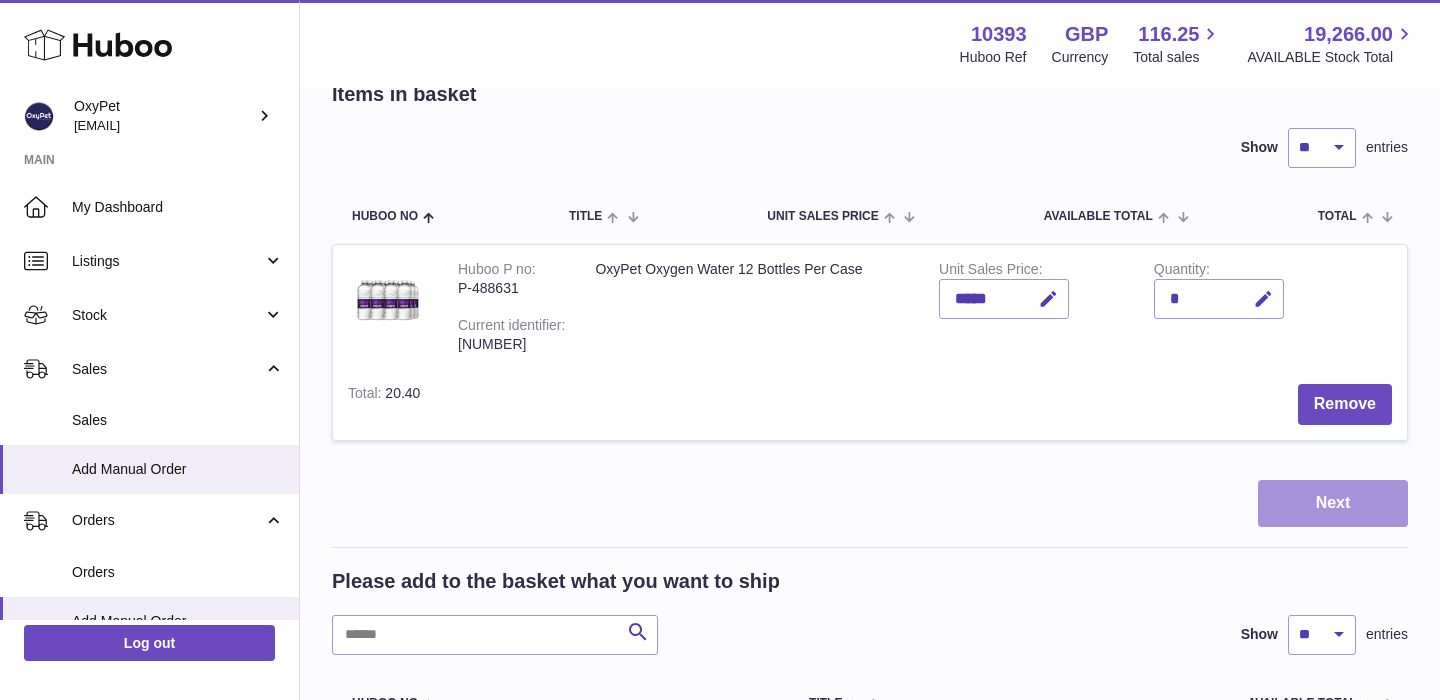 click on "Next" at bounding box center [1333, 503] 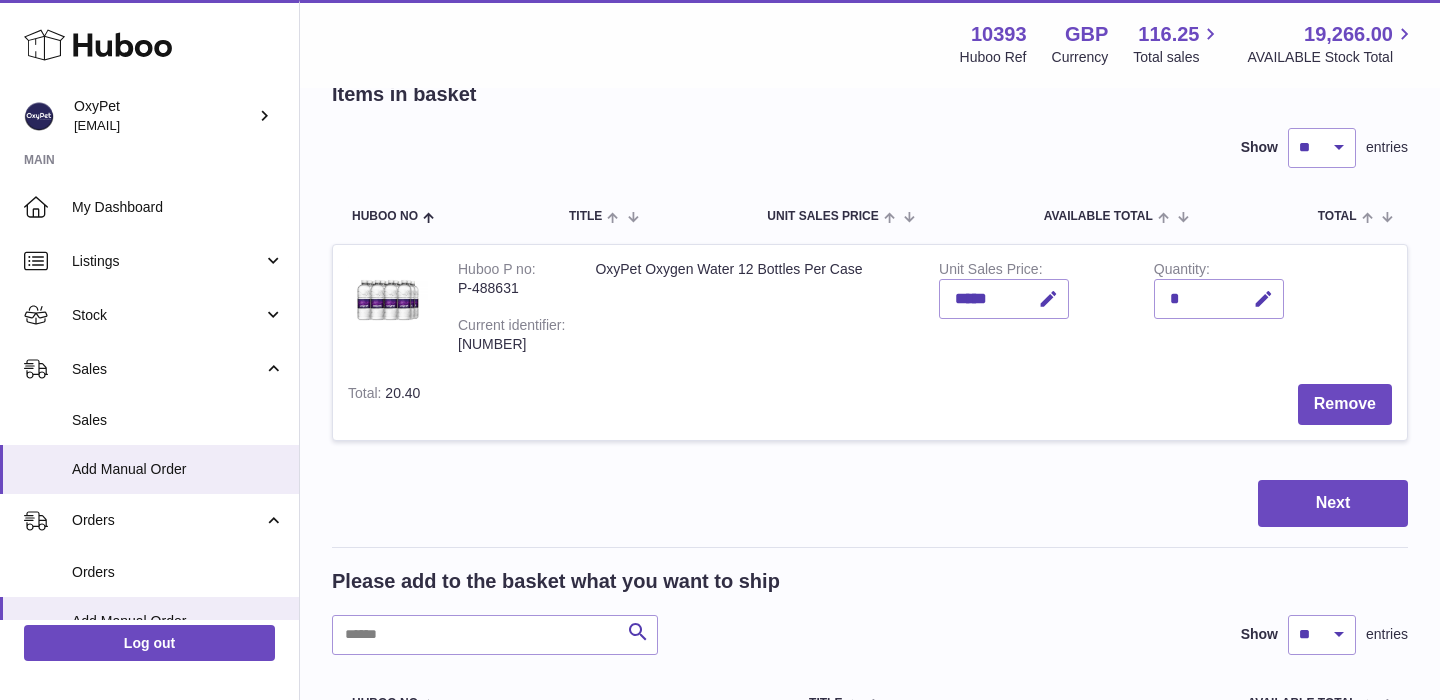scroll, scrollTop: 0, scrollLeft: 0, axis: both 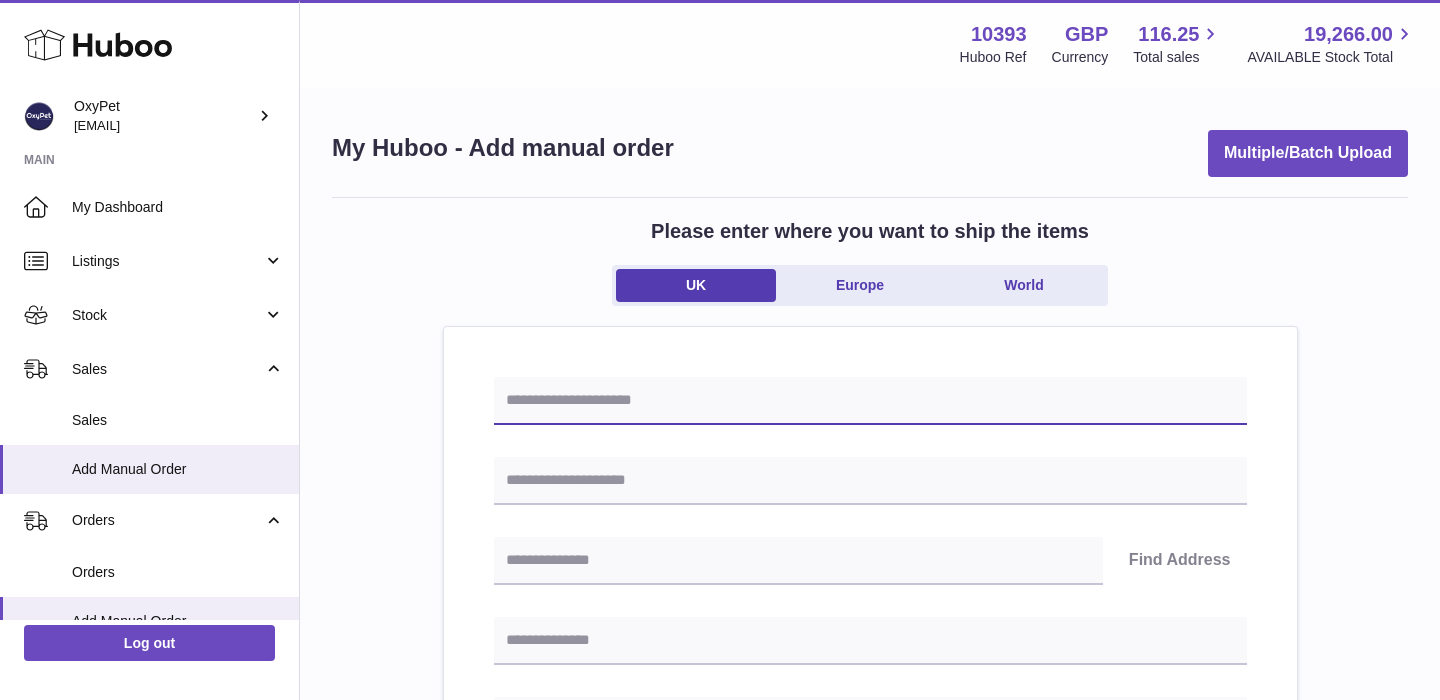 click at bounding box center [870, 401] 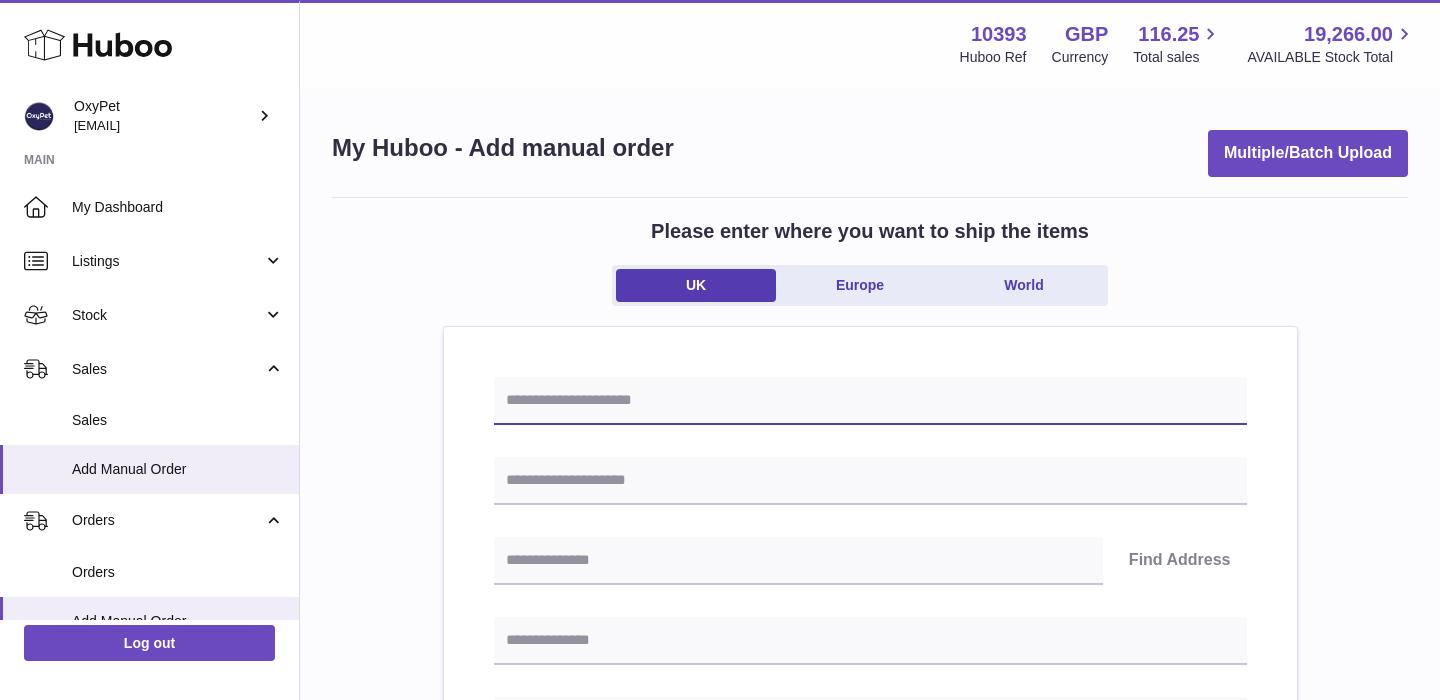 paste on "**********" 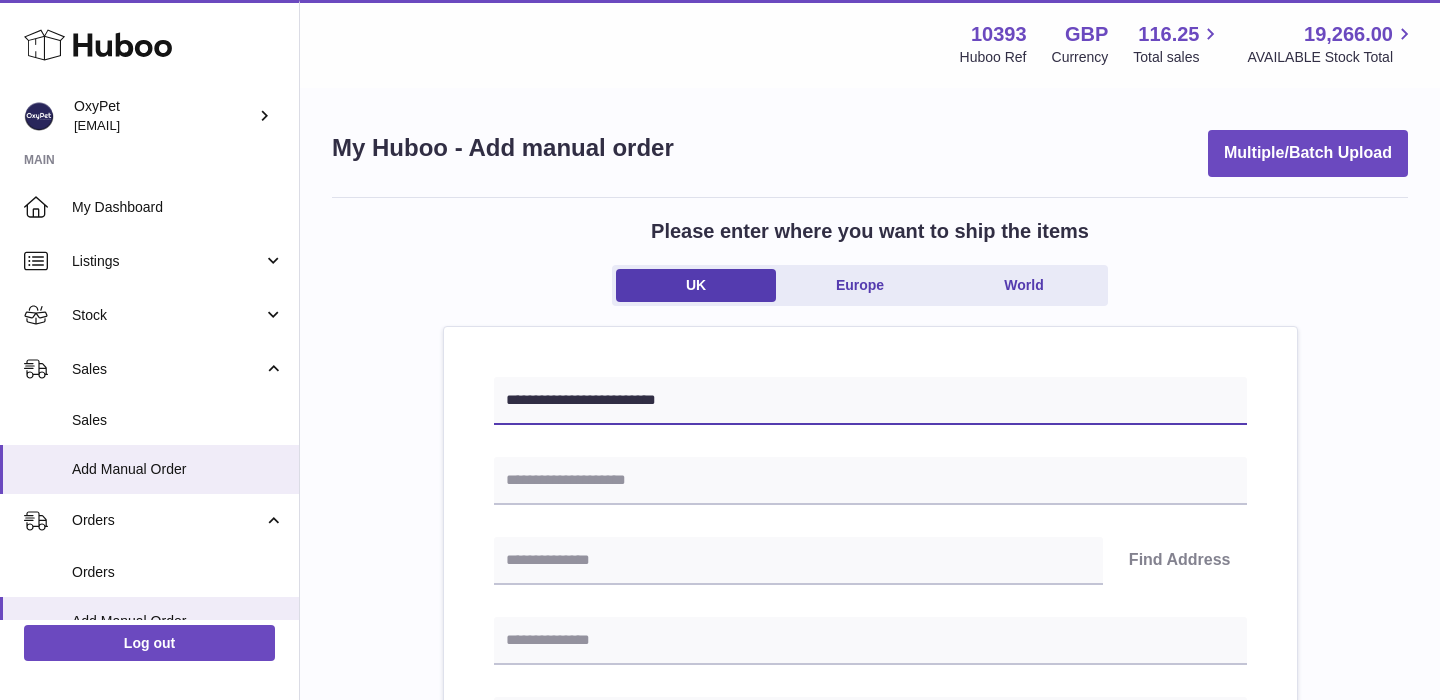 type on "**********" 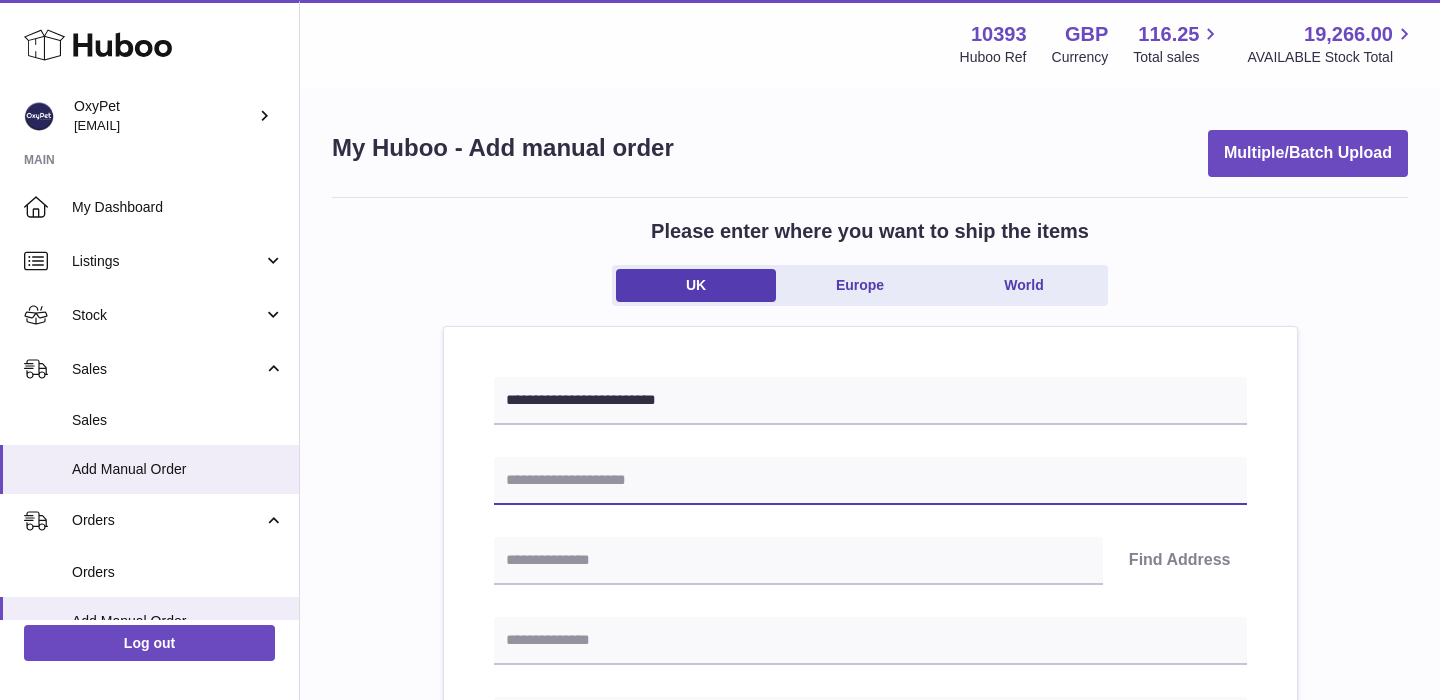 click at bounding box center [870, 481] 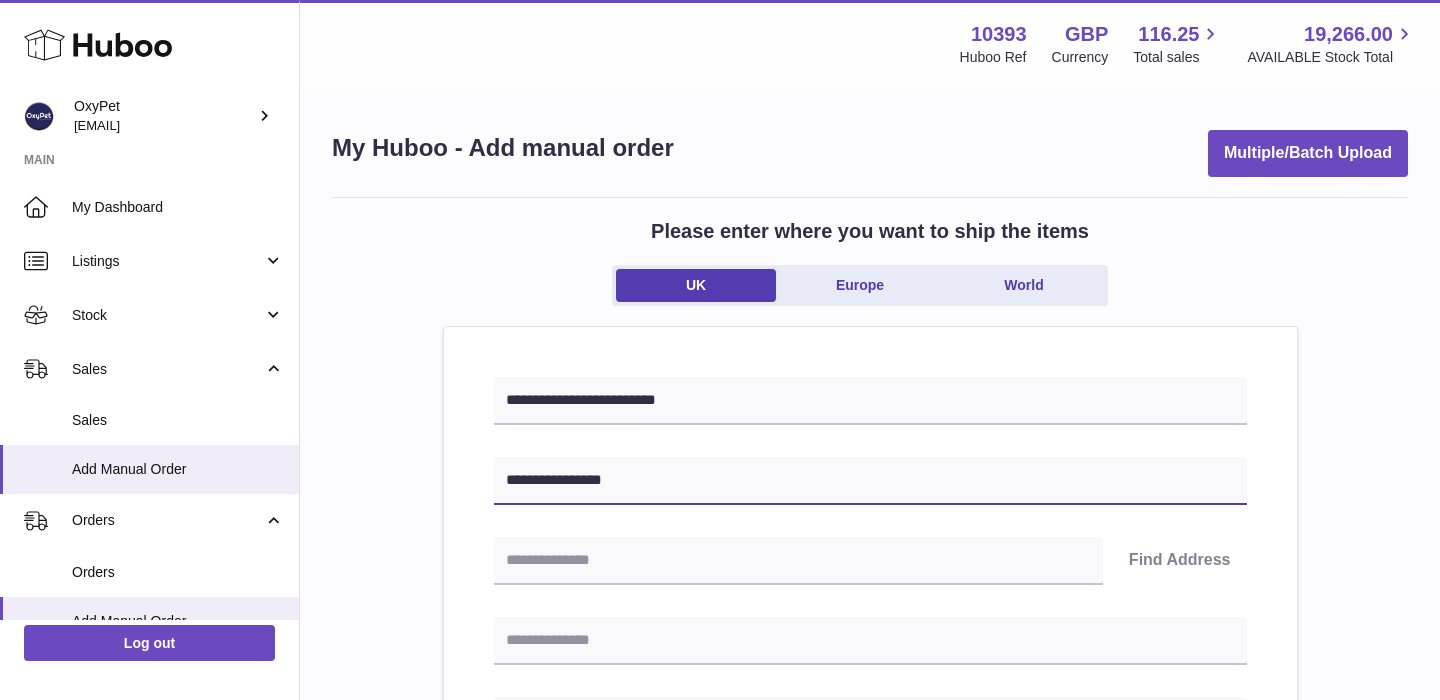 type on "**********" 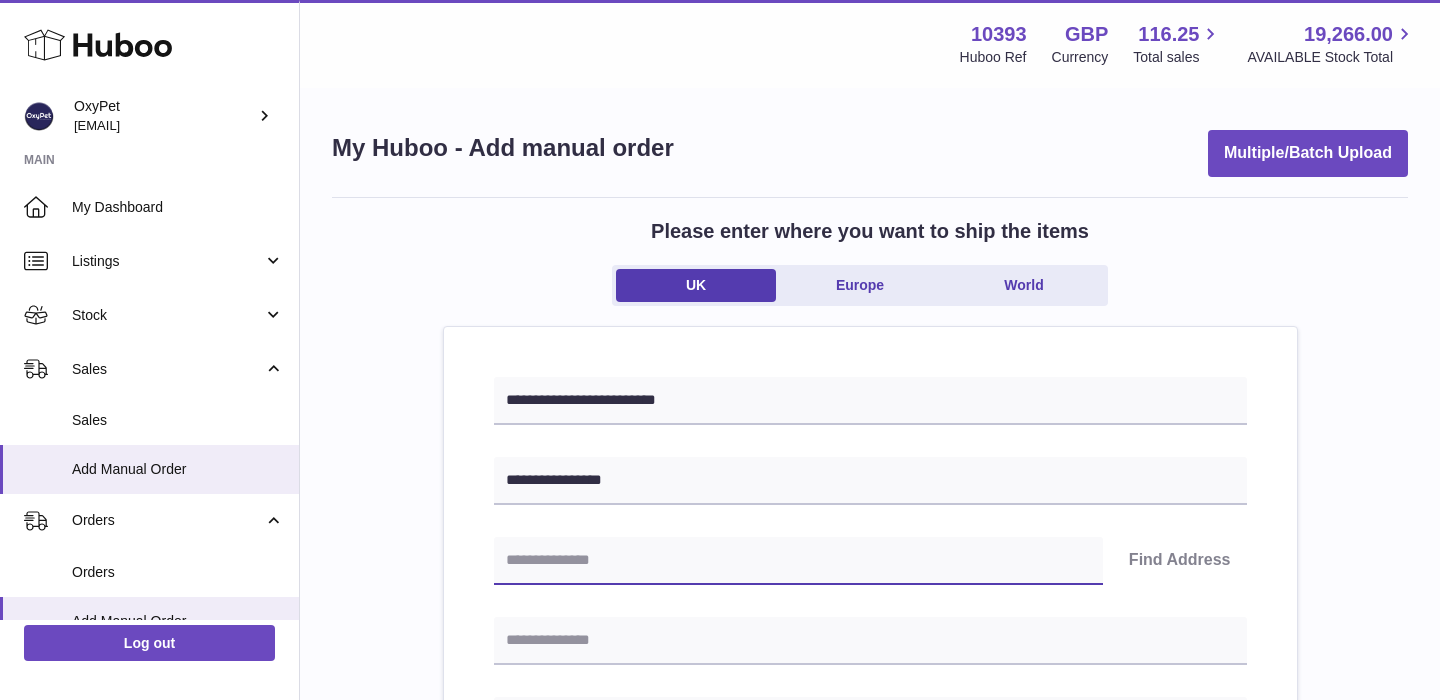 click at bounding box center [798, 561] 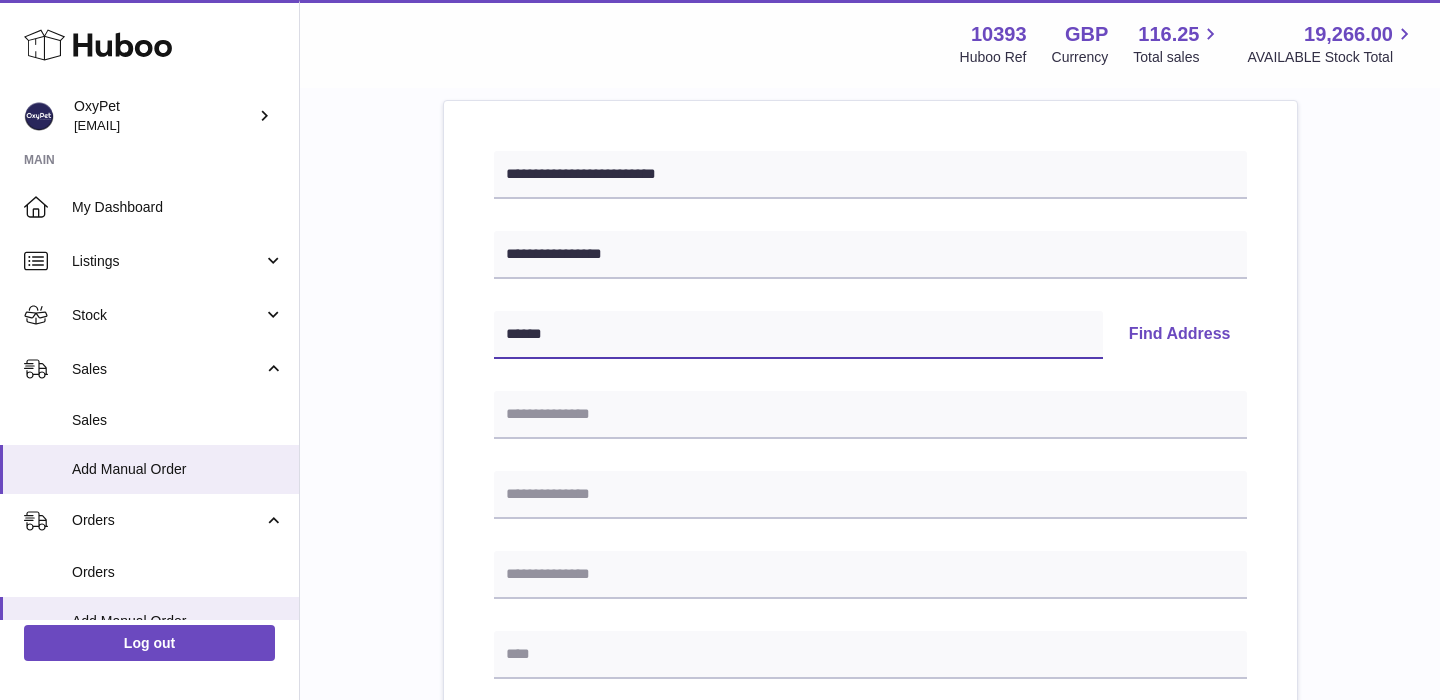 scroll, scrollTop: 312, scrollLeft: 0, axis: vertical 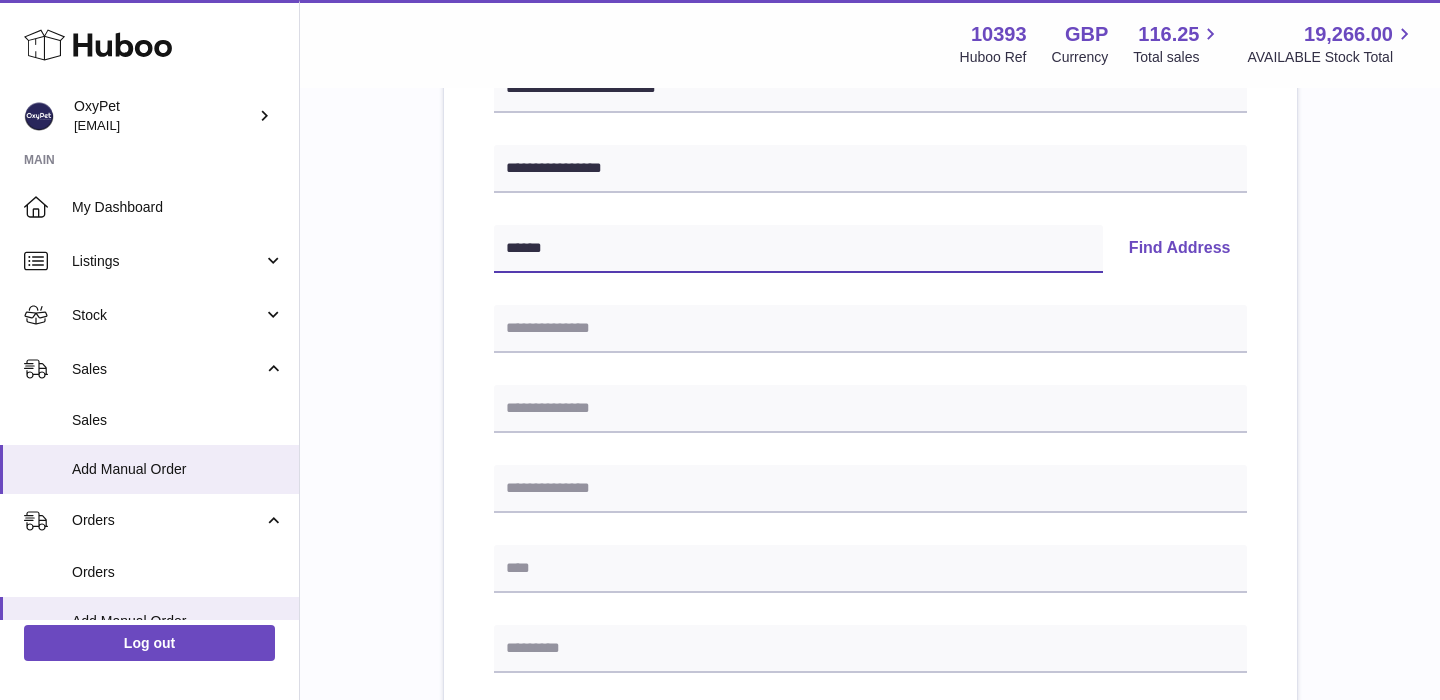 type on "******" 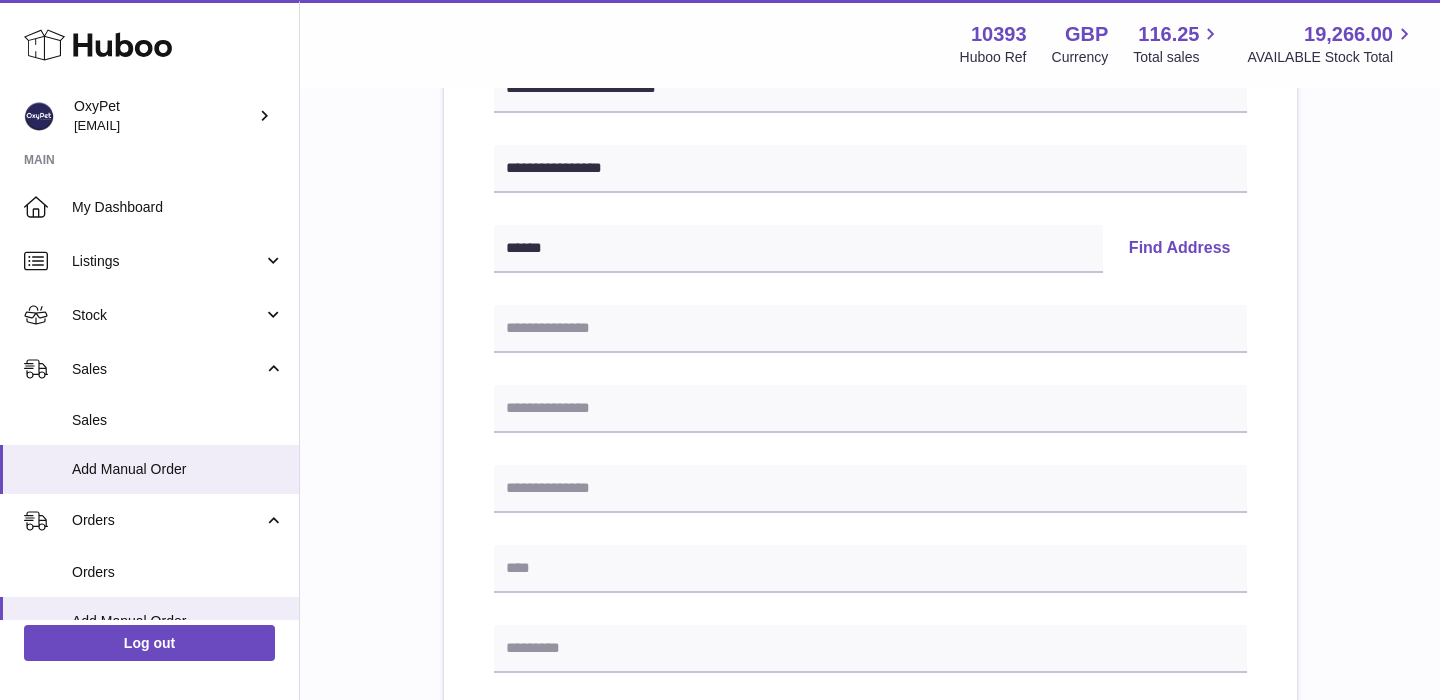 click on "Find Address" at bounding box center (1180, 249) 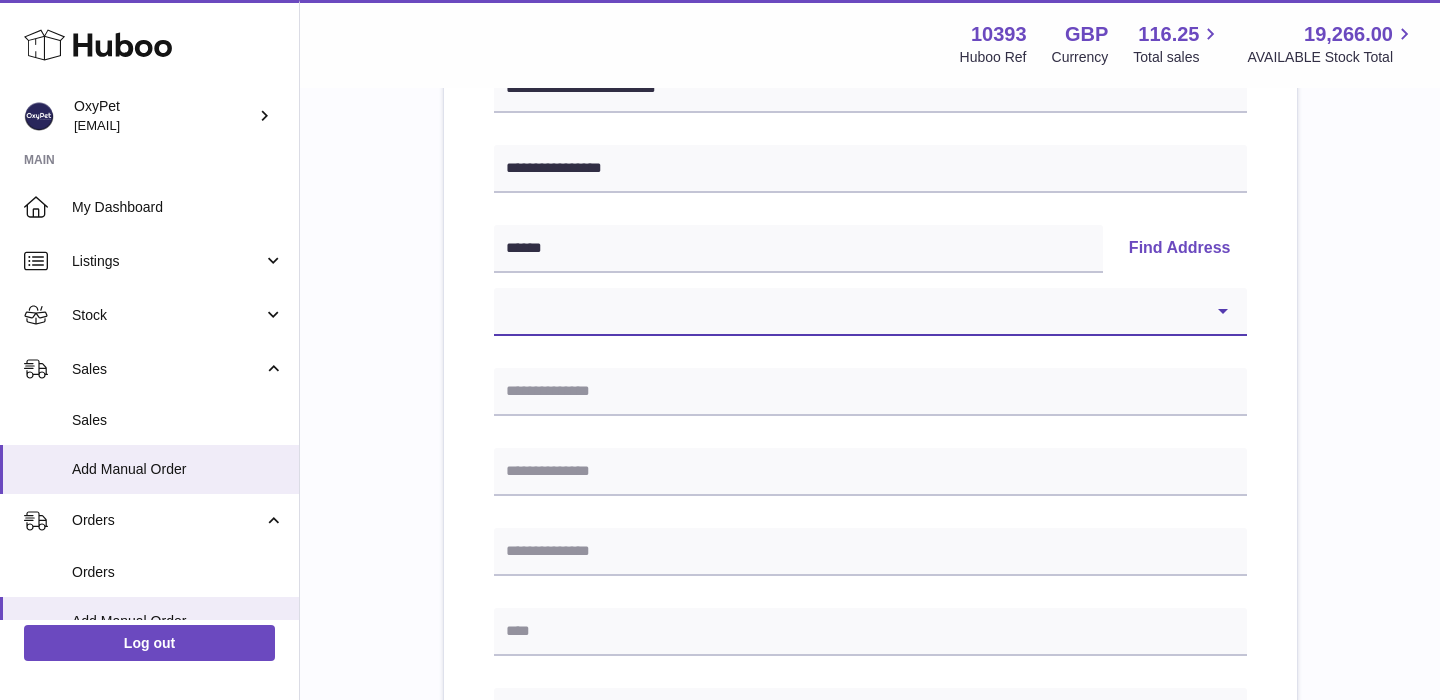 click on "**********" at bounding box center [870, 312] 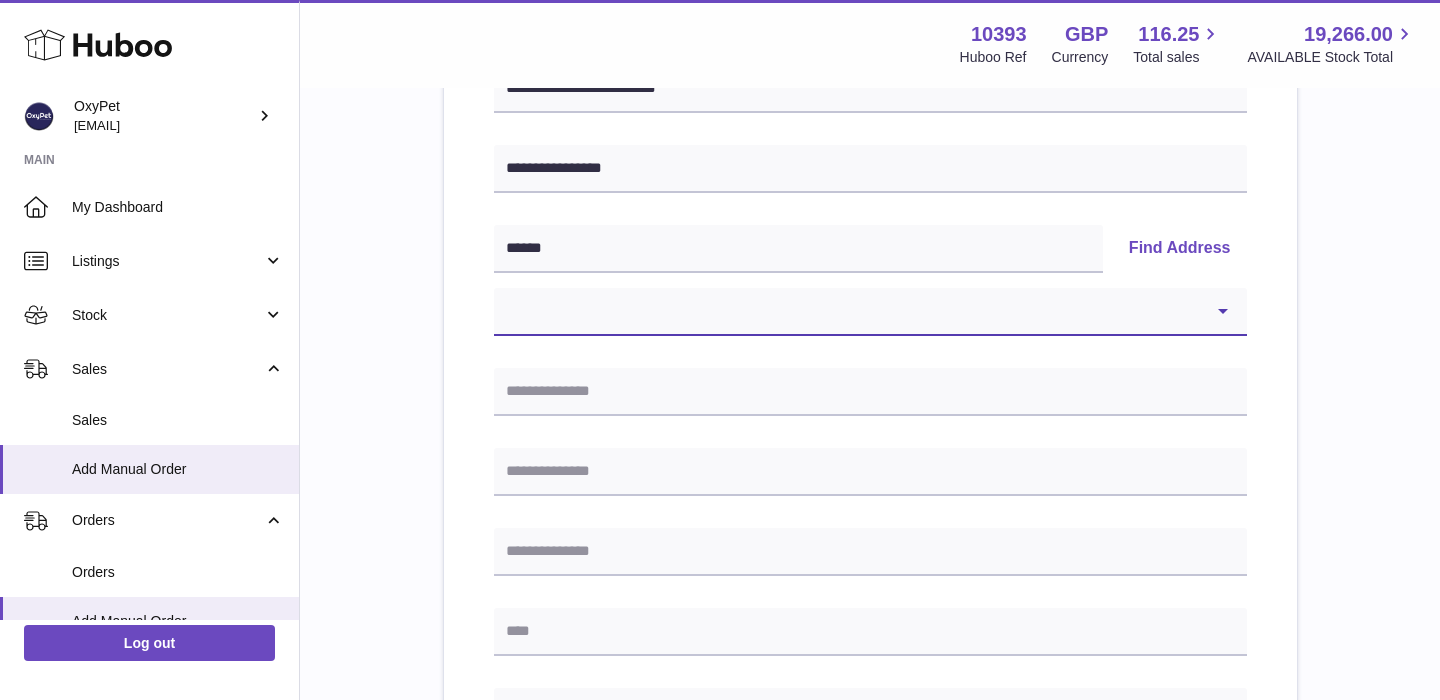 select on "**" 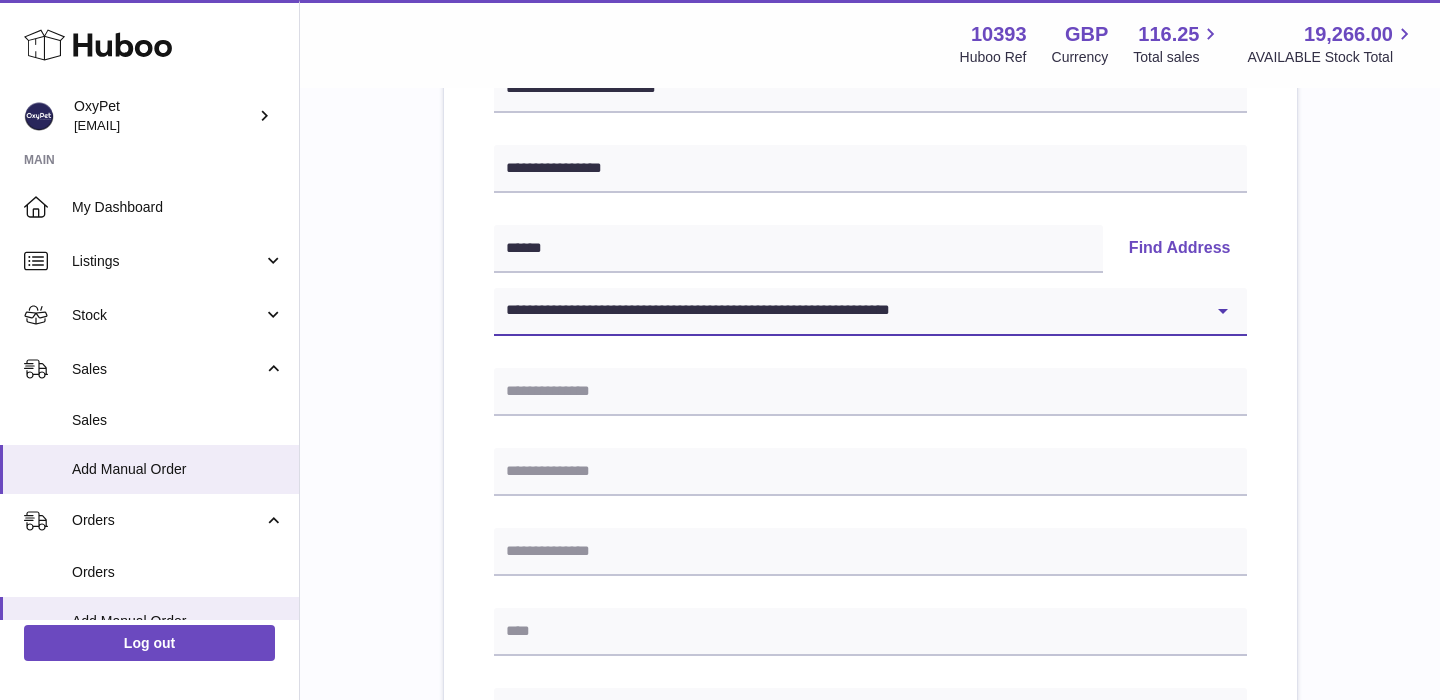 type on "**********" 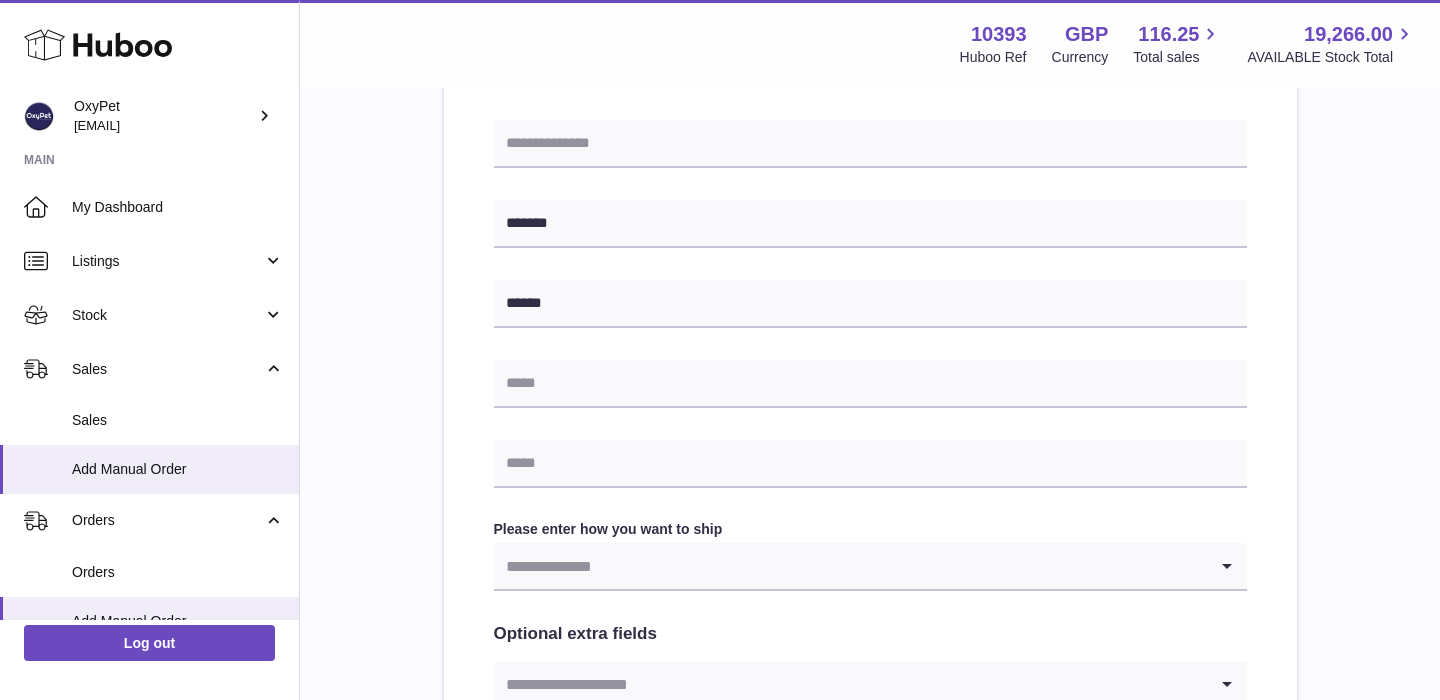 scroll, scrollTop: 805, scrollLeft: 0, axis: vertical 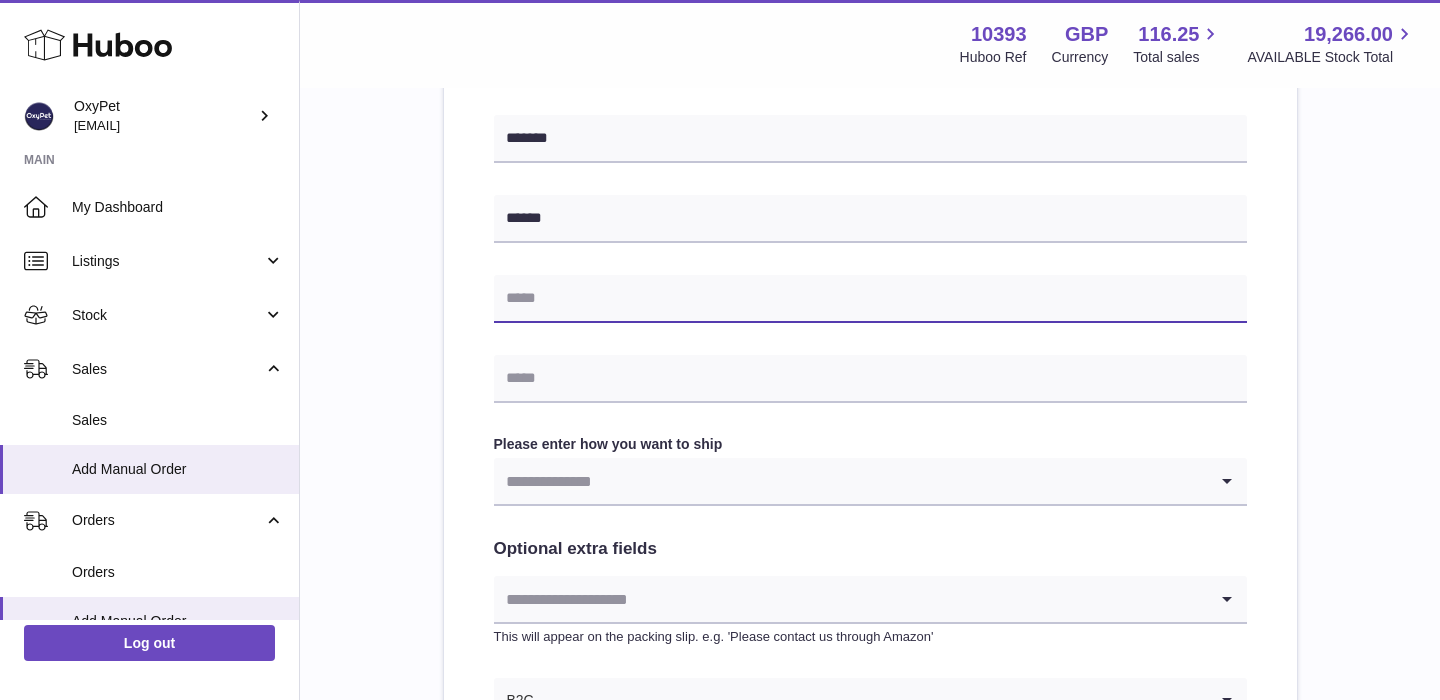 click at bounding box center [870, 299] 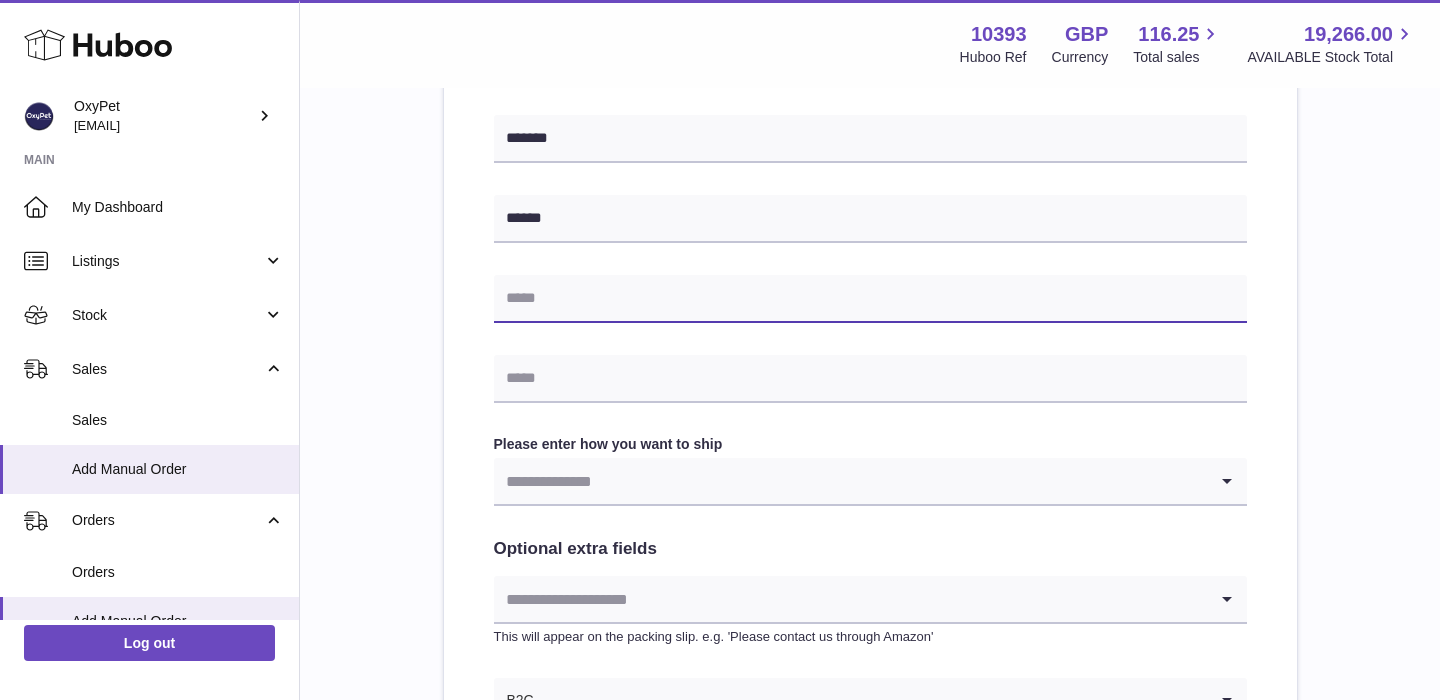 paste on "**********" 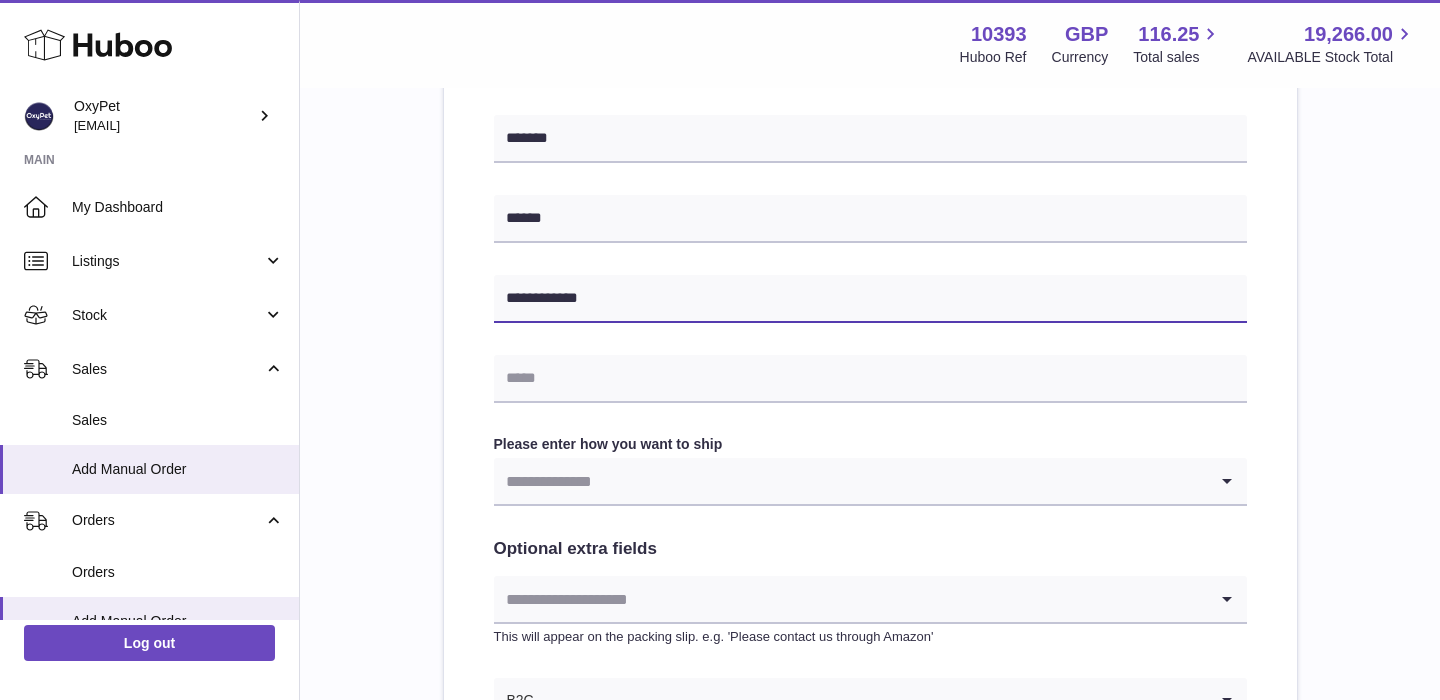 type on "**********" 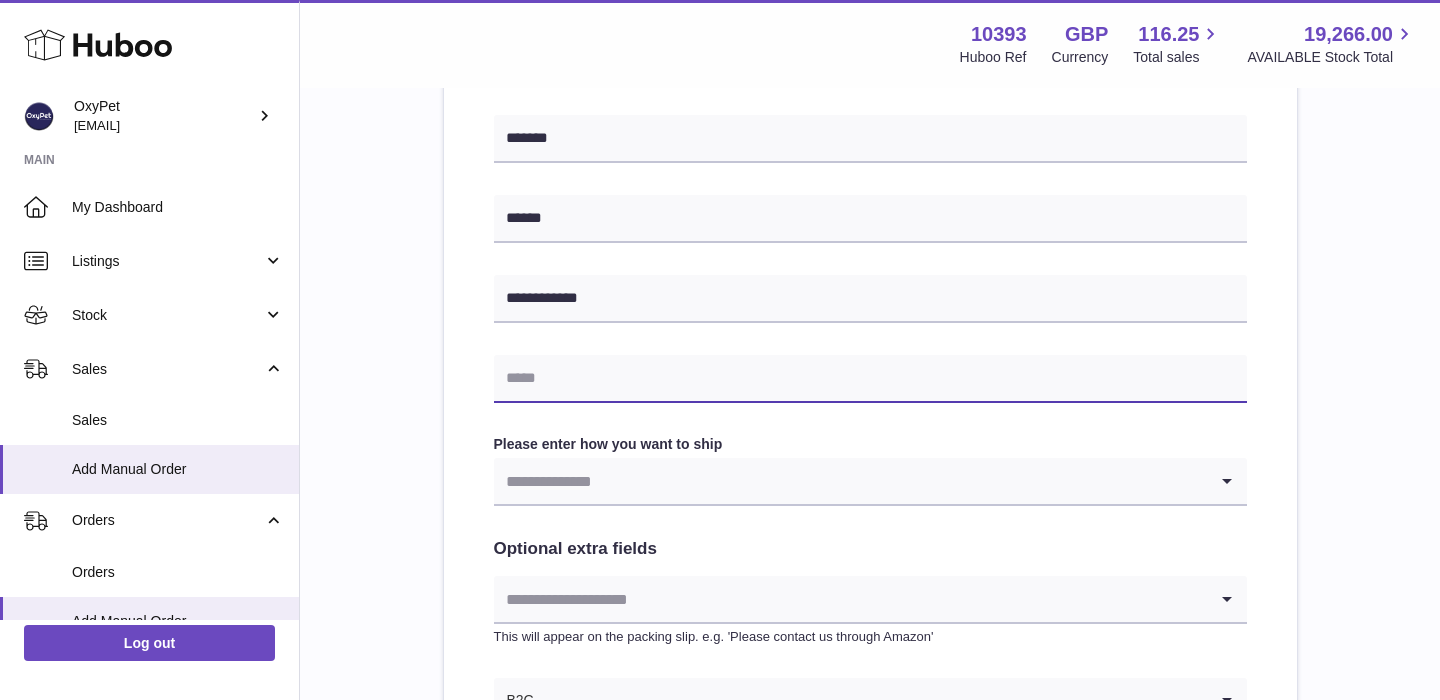 click at bounding box center [870, 379] 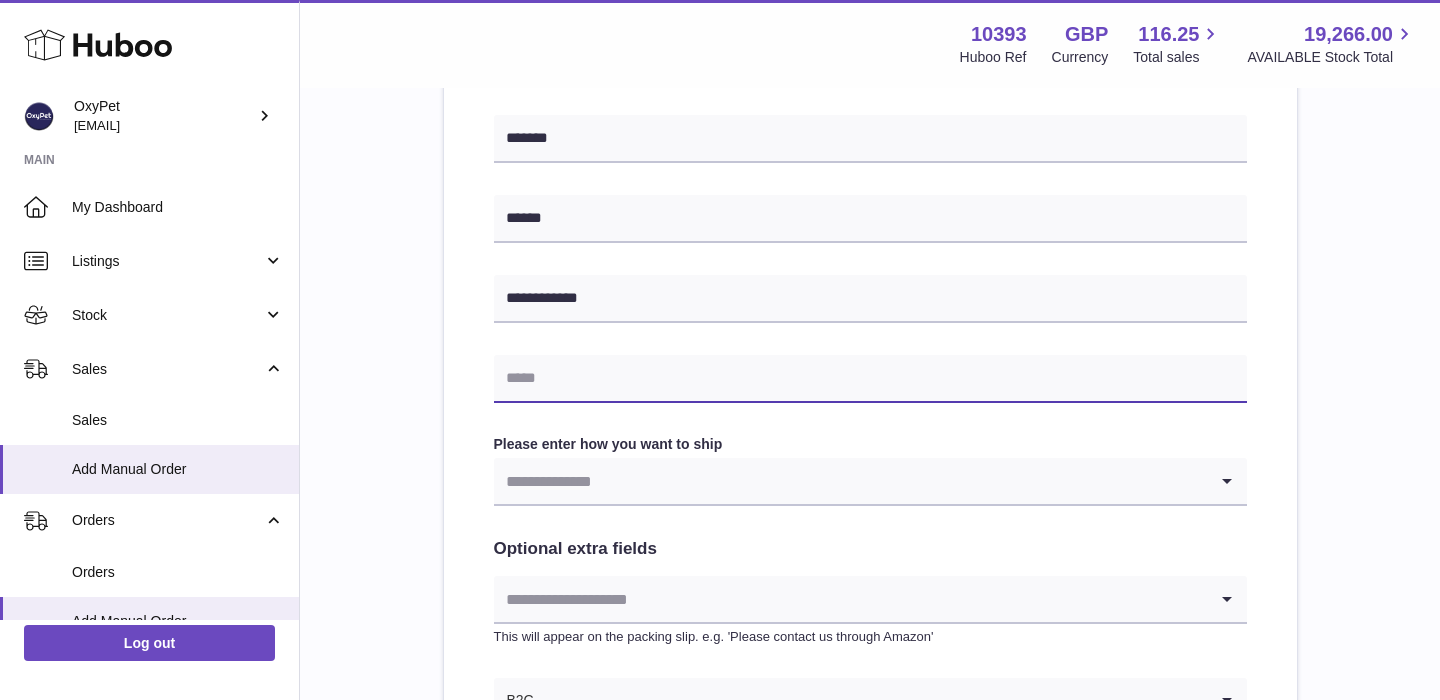 paste on "**********" 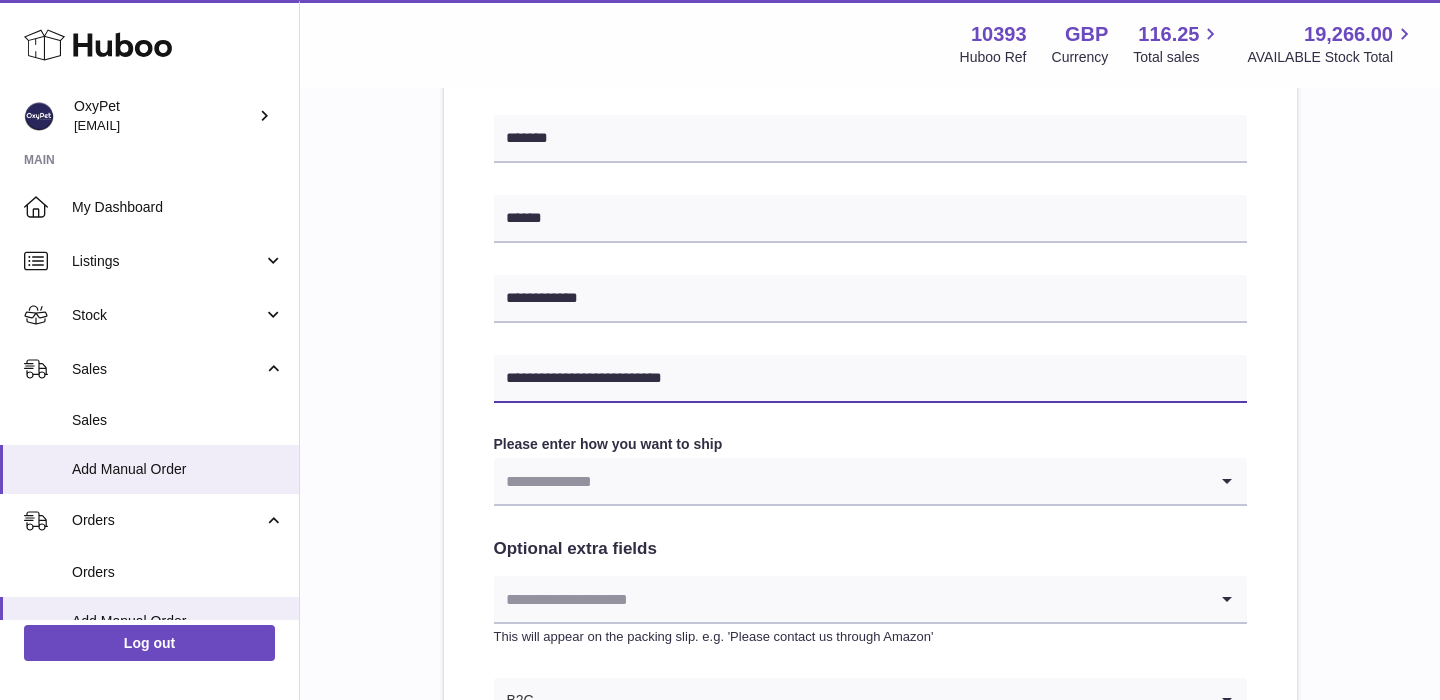 type on "**********" 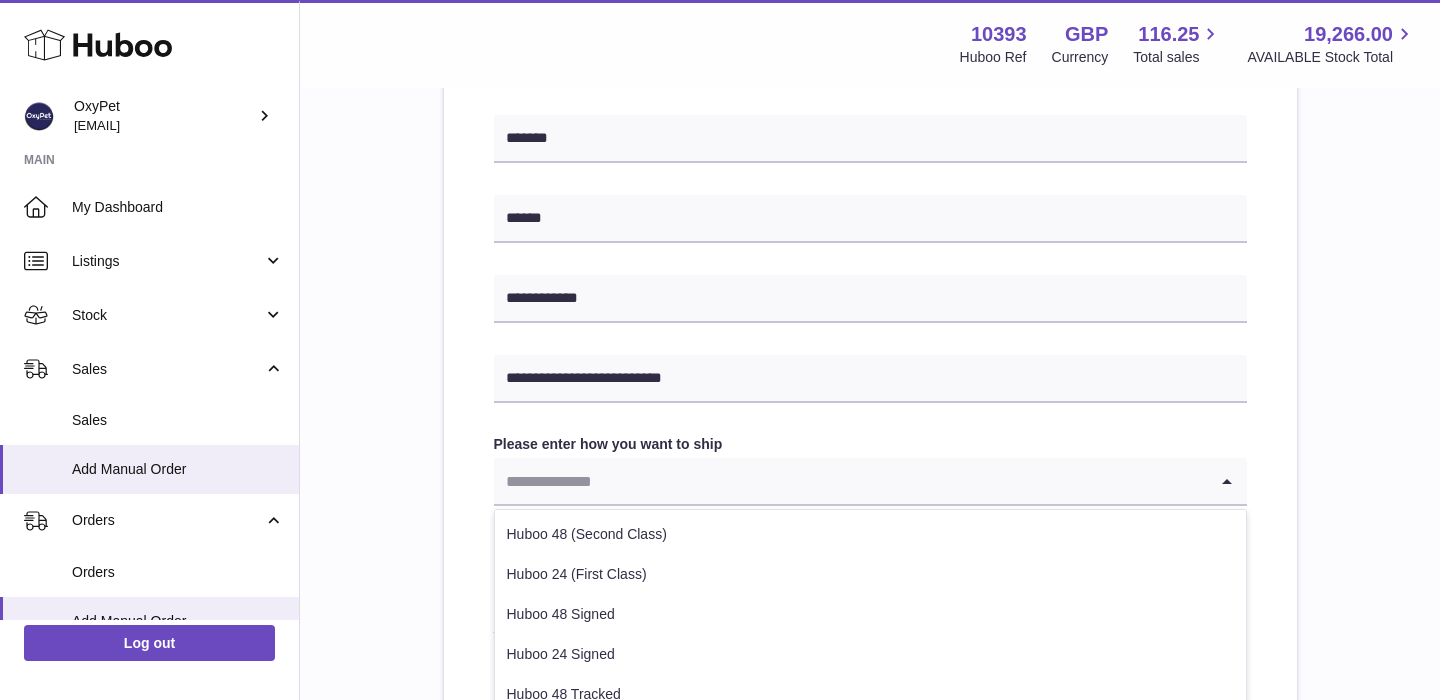 click at bounding box center [850, 481] 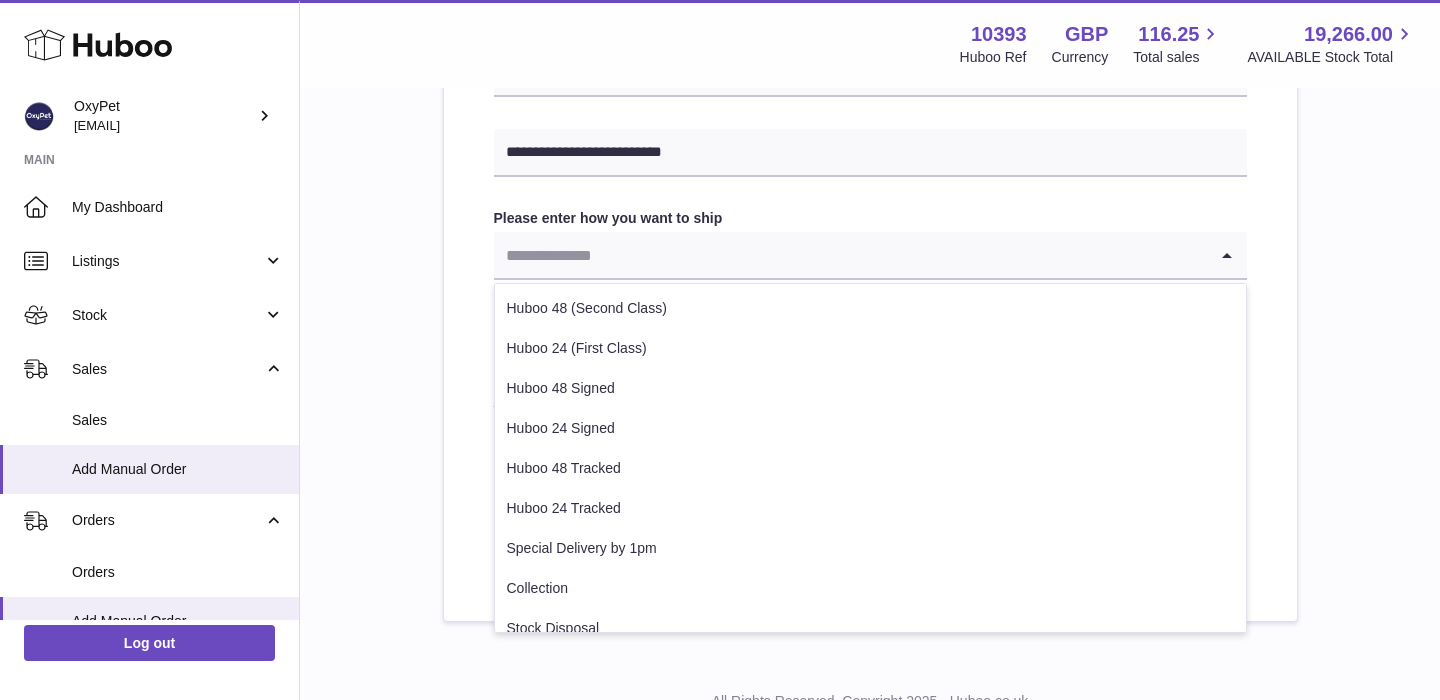 scroll, scrollTop: 1037, scrollLeft: 0, axis: vertical 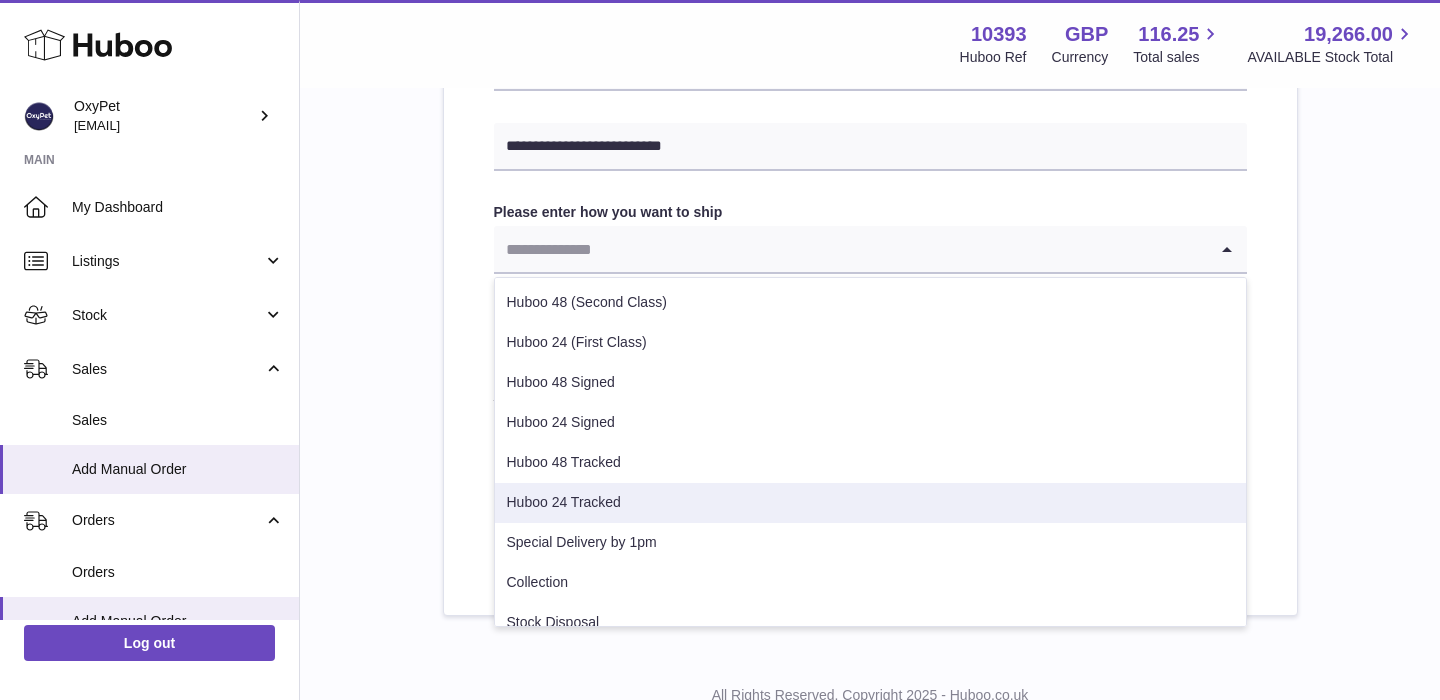 click on "Huboo 24 Tracked" at bounding box center [870, 503] 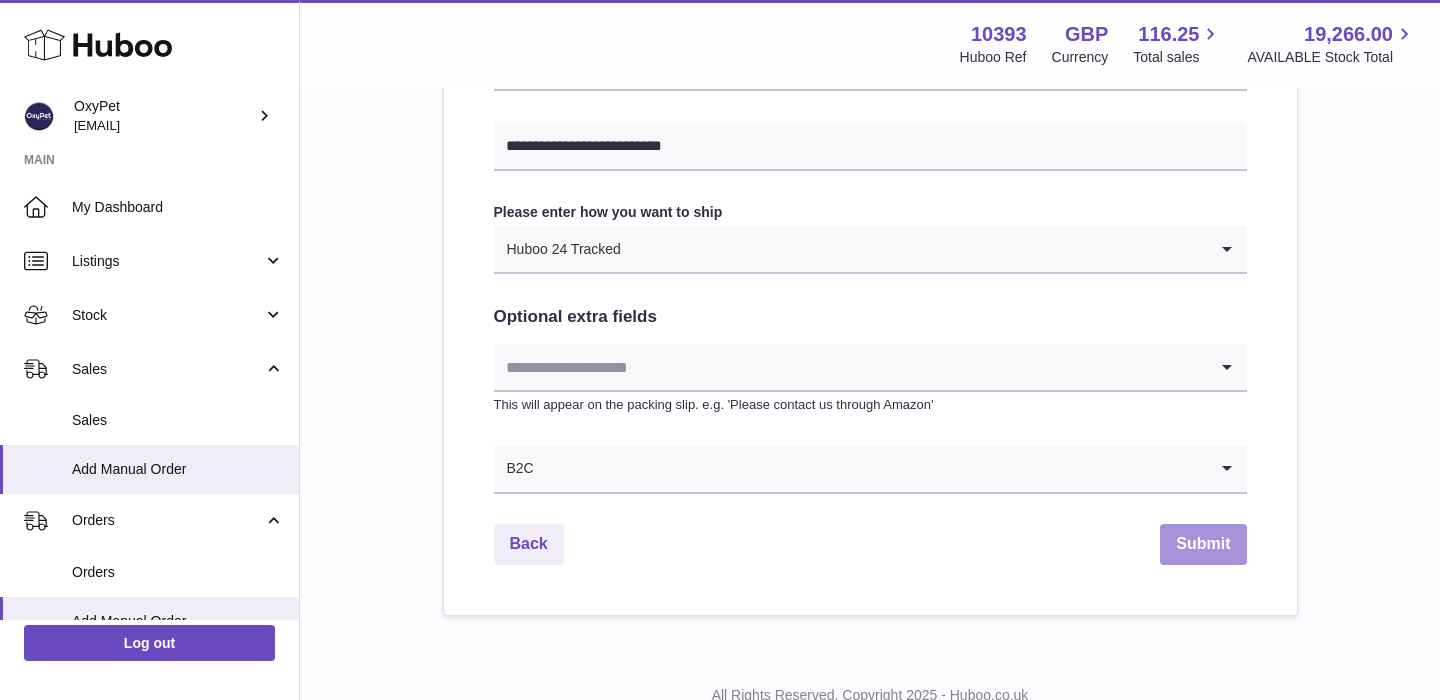 click on "Submit" at bounding box center (1203, 544) 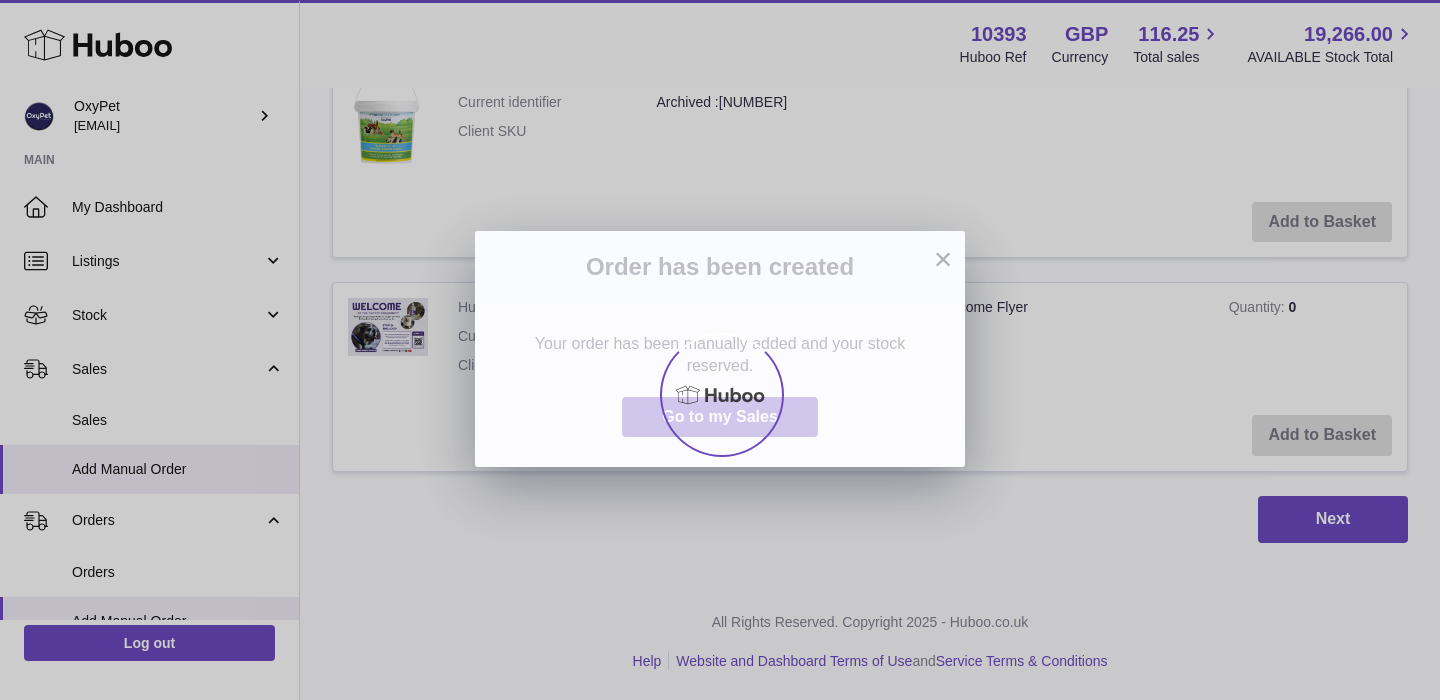 scroll, scrollTop: 0, scrollLeft: 0, axis: both 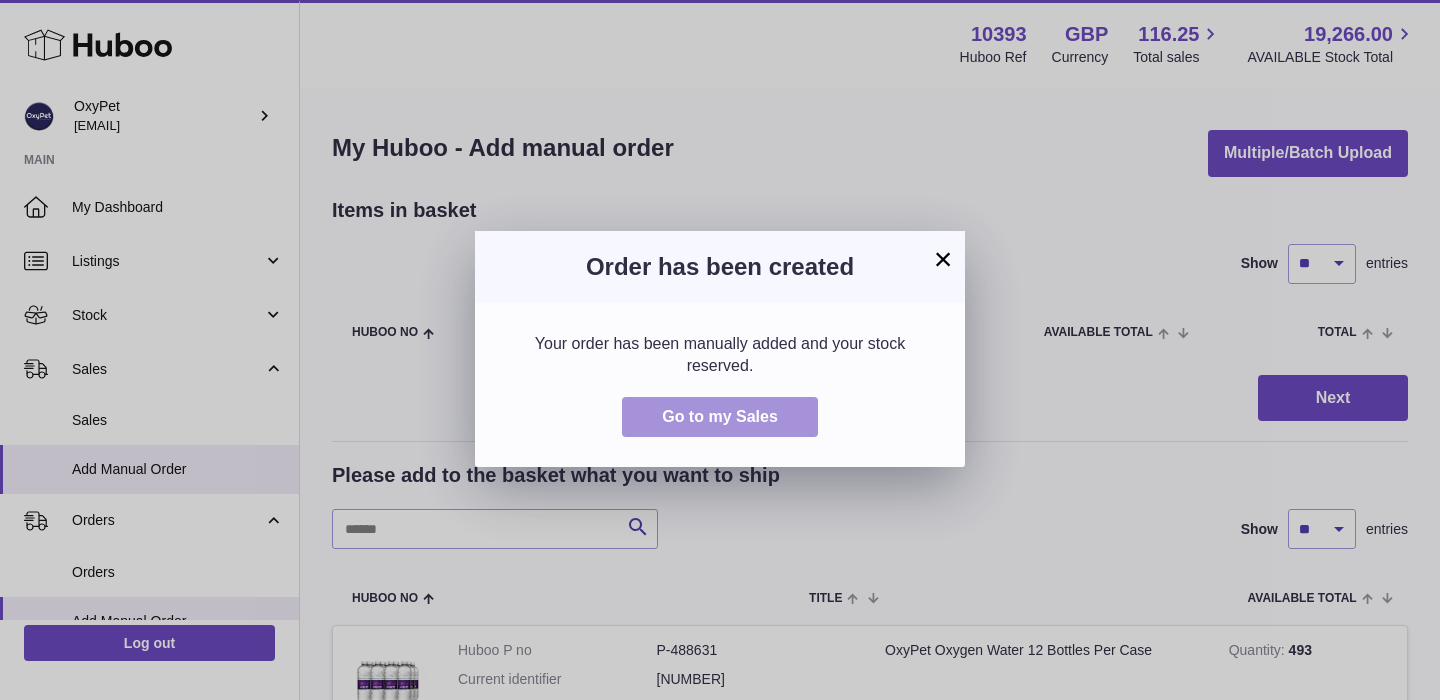 click on "Go to my Sales" at bounding box center [720, 416] 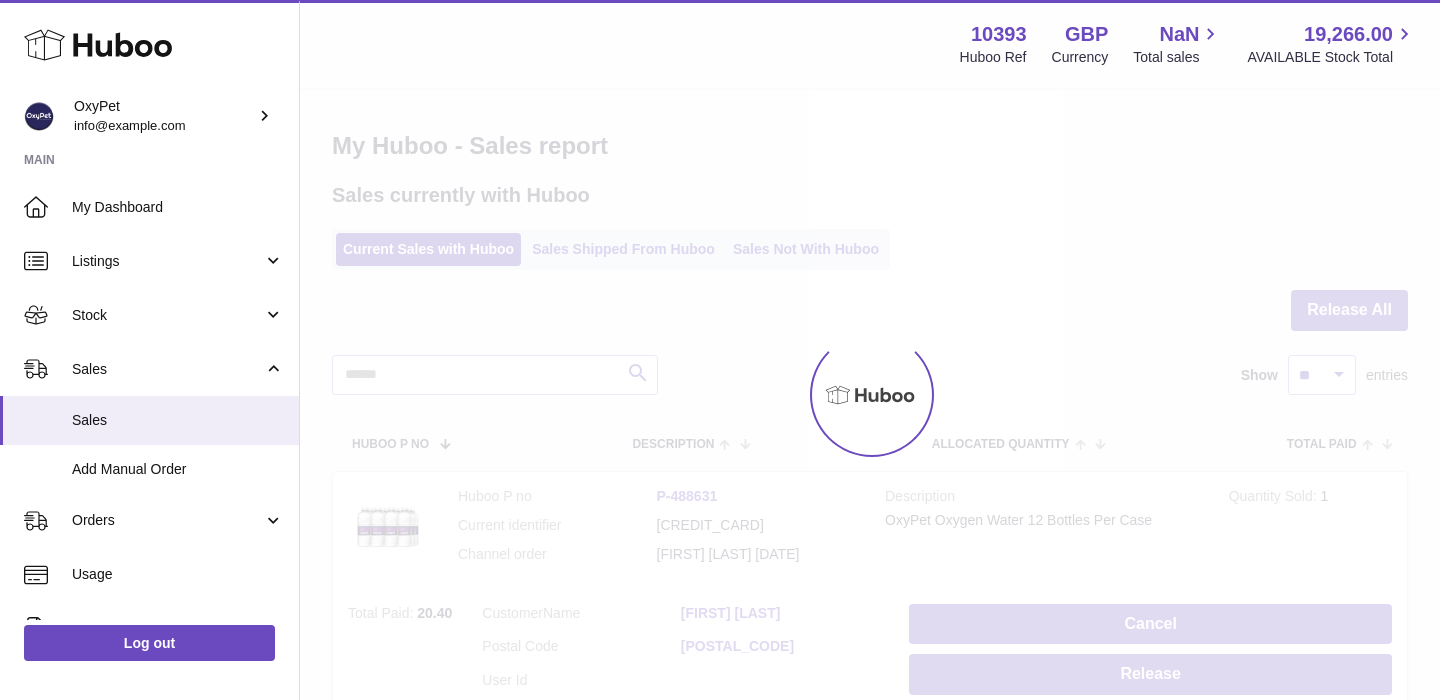 scroll, scrollTop: 0, scrollLeft: 0, axis: both 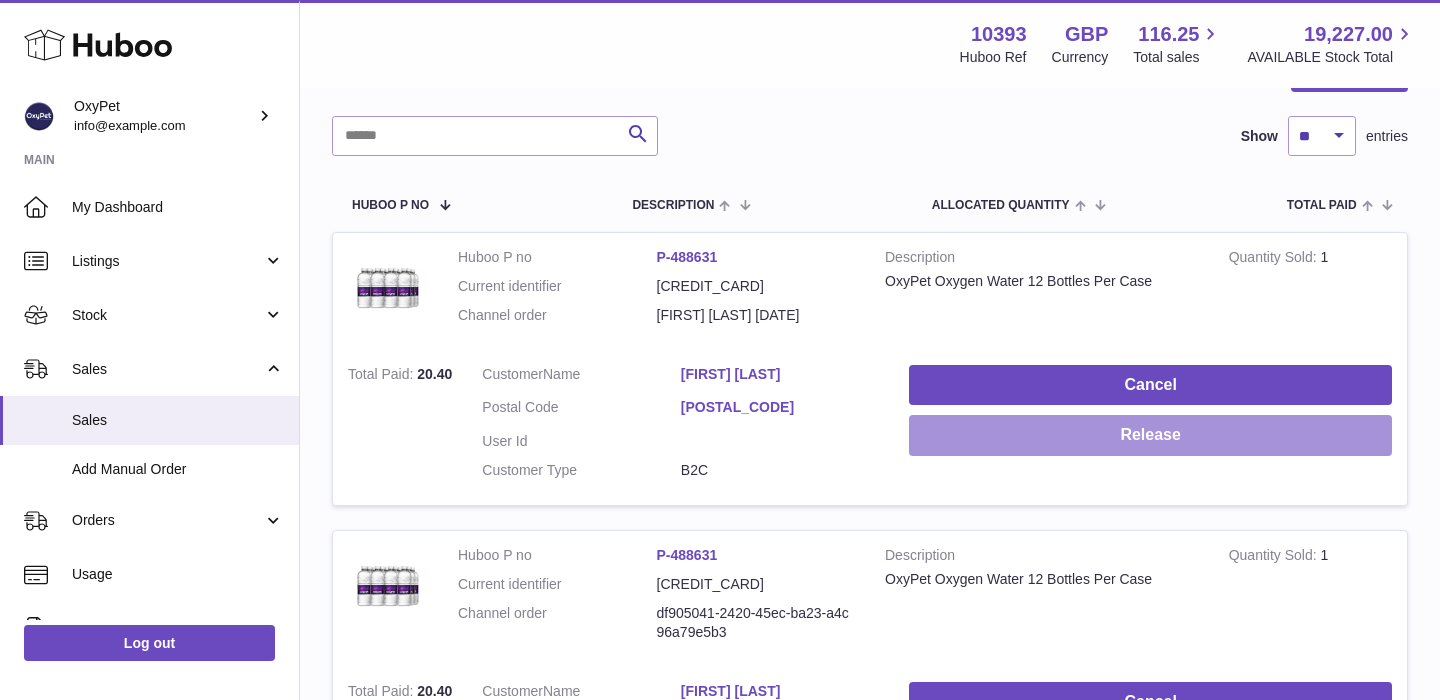 click on "Release" at bounding box center (1150, 435) 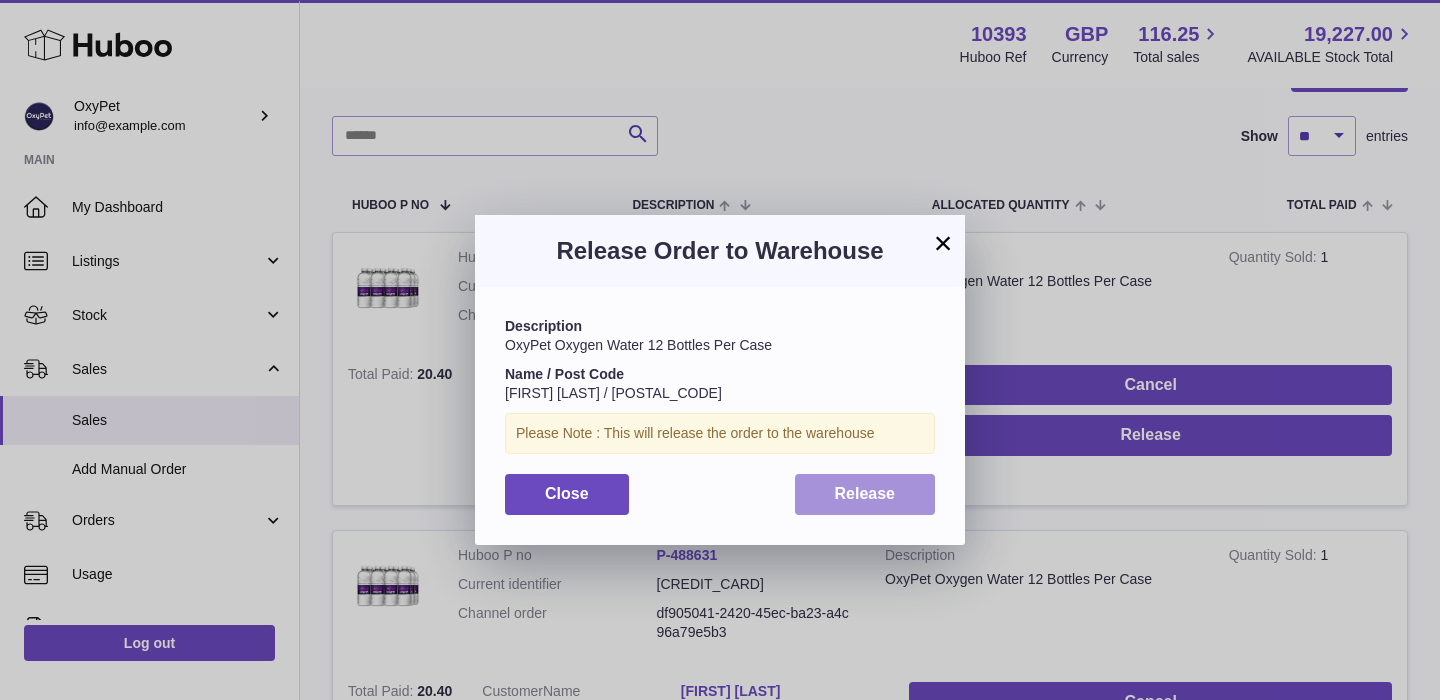 click on "Release" at bounding box center (865, 494) 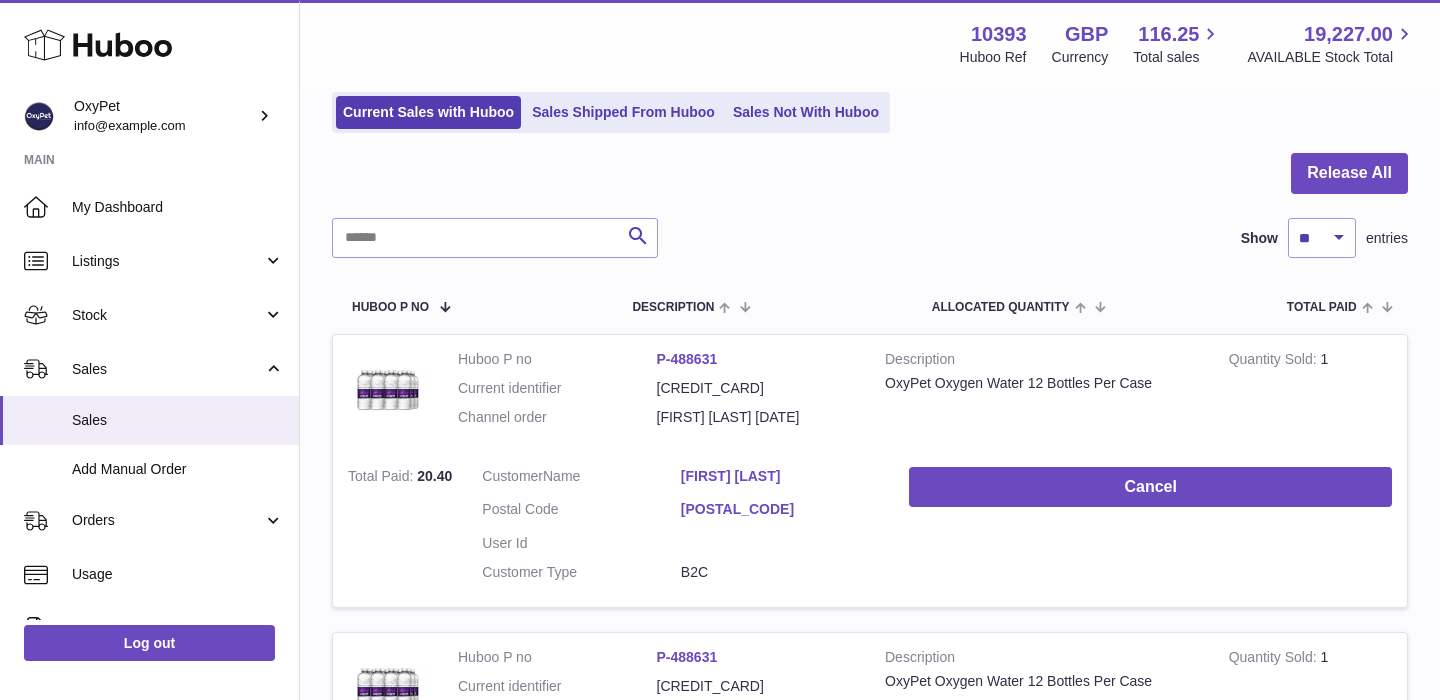 scroll, scrollTop: 111, scrollLeft: 0, axis: vertical 